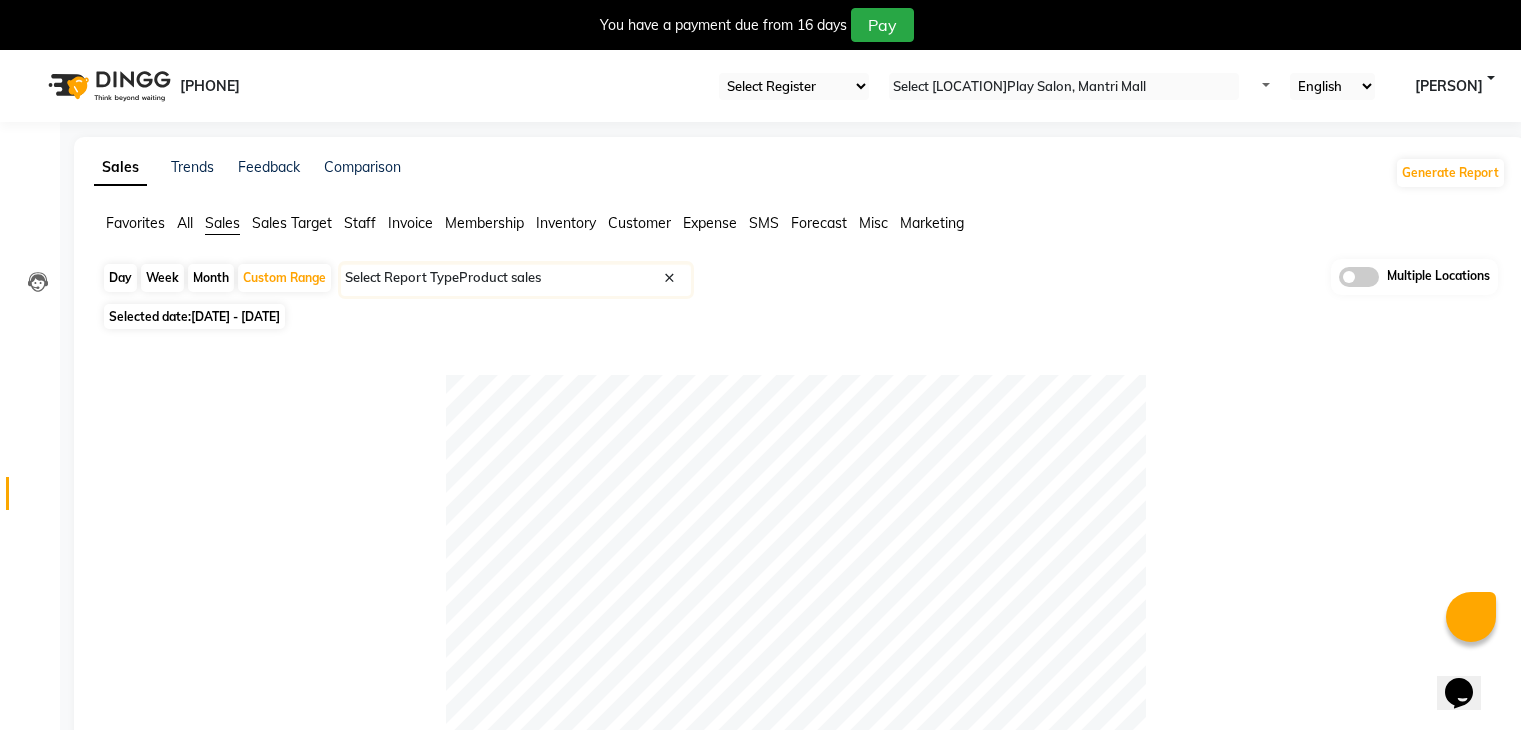 scroll, scrollTop: 47, scrollLeft: 0, axis: vertical 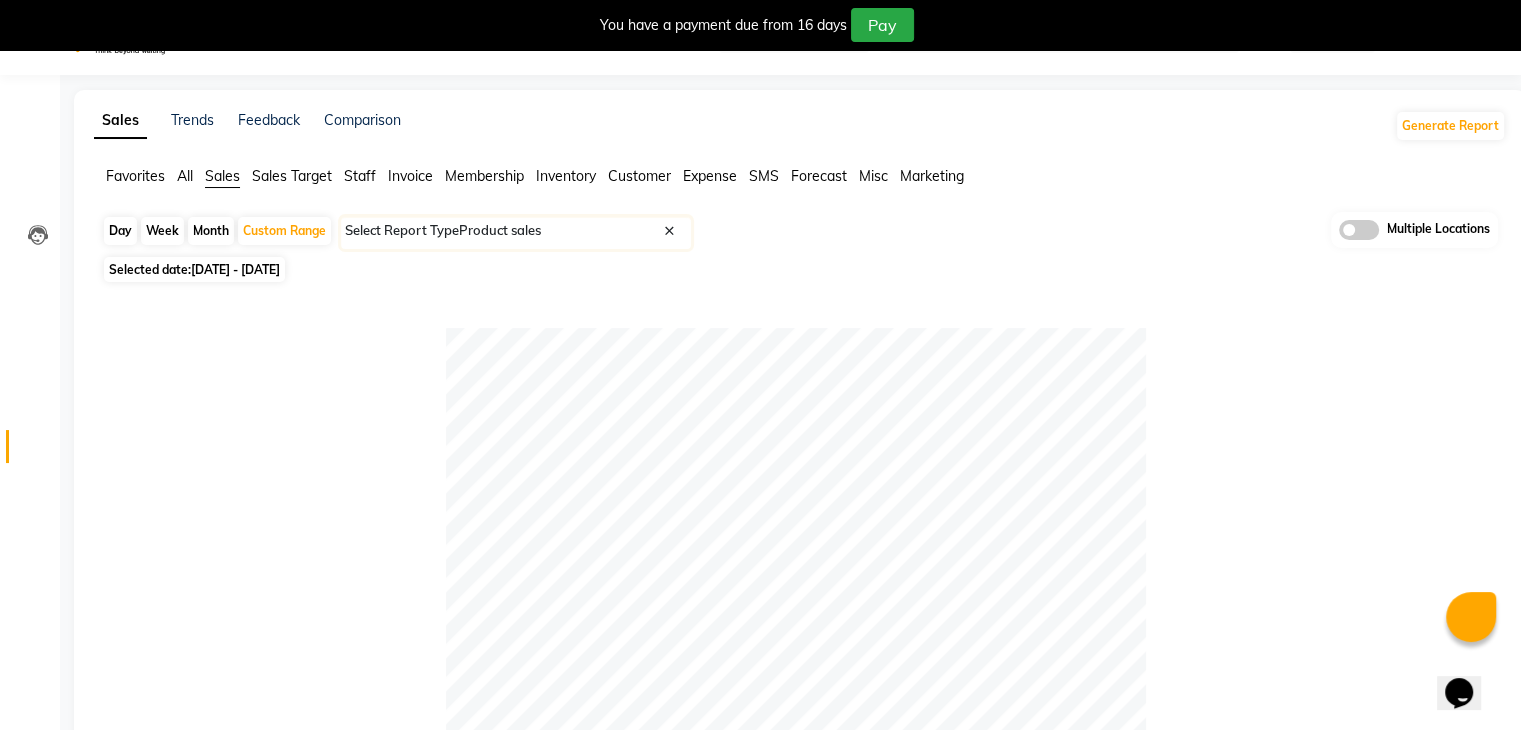 click at bounding box center [687, 239] 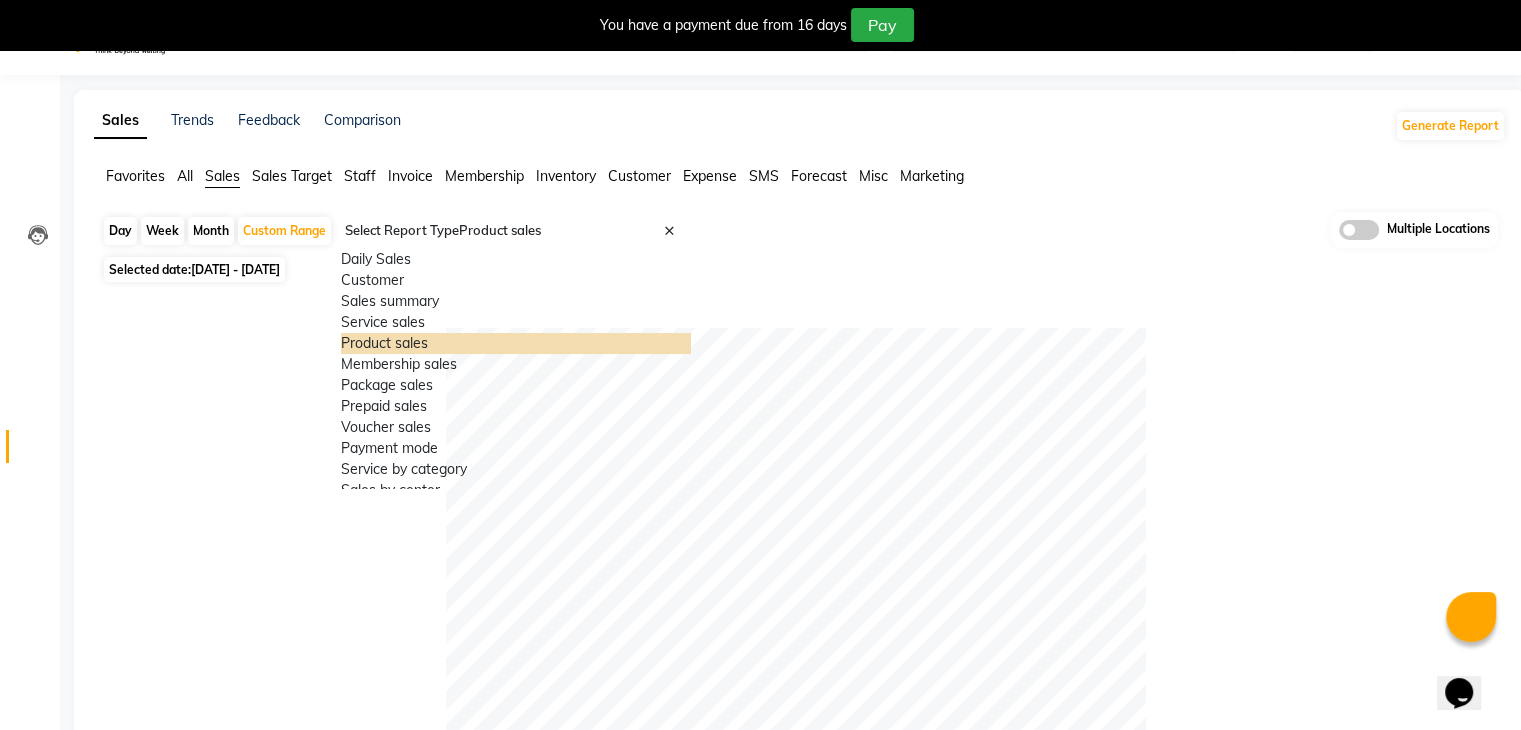 click at bounding box center [687, 239] 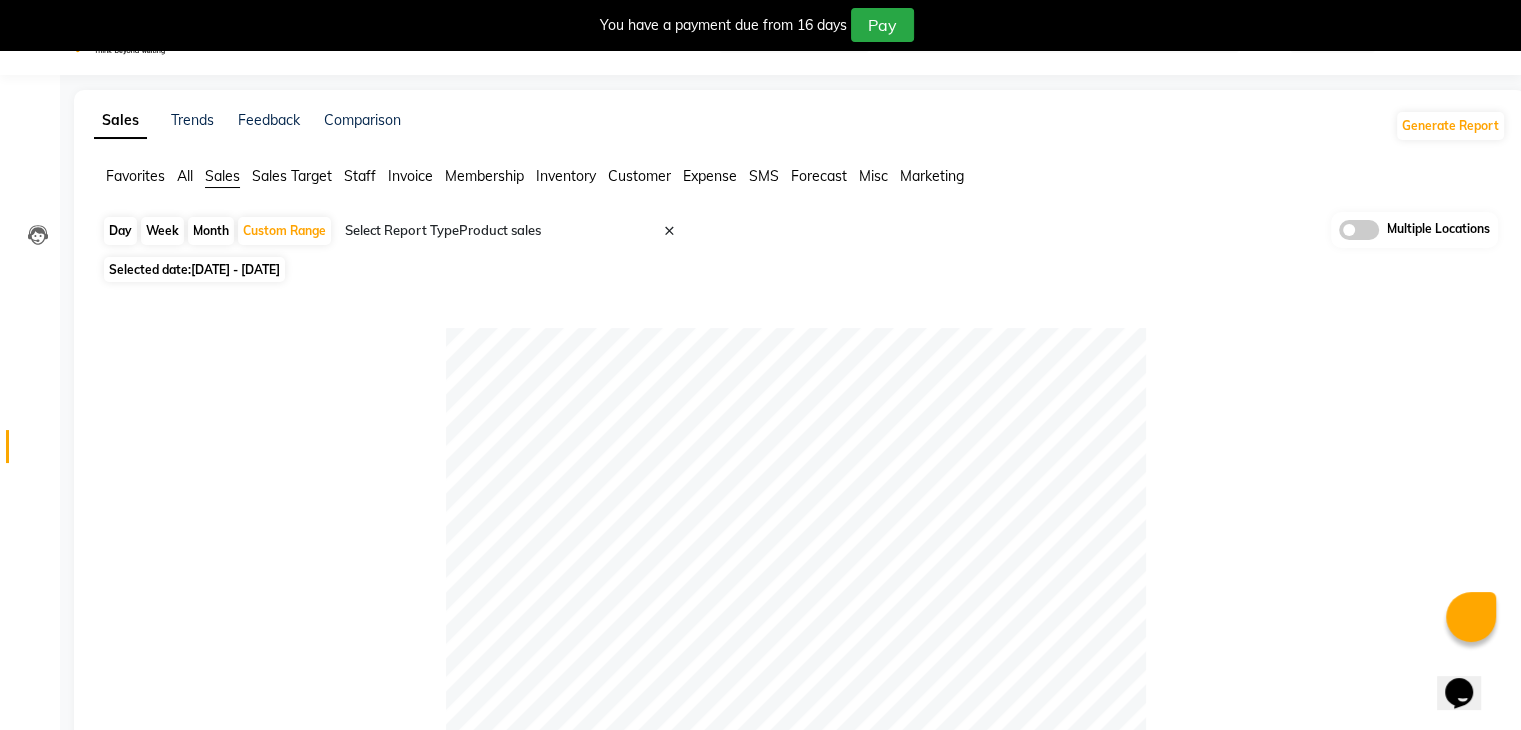 click on "Invoice" at bounding box center (135, 176) 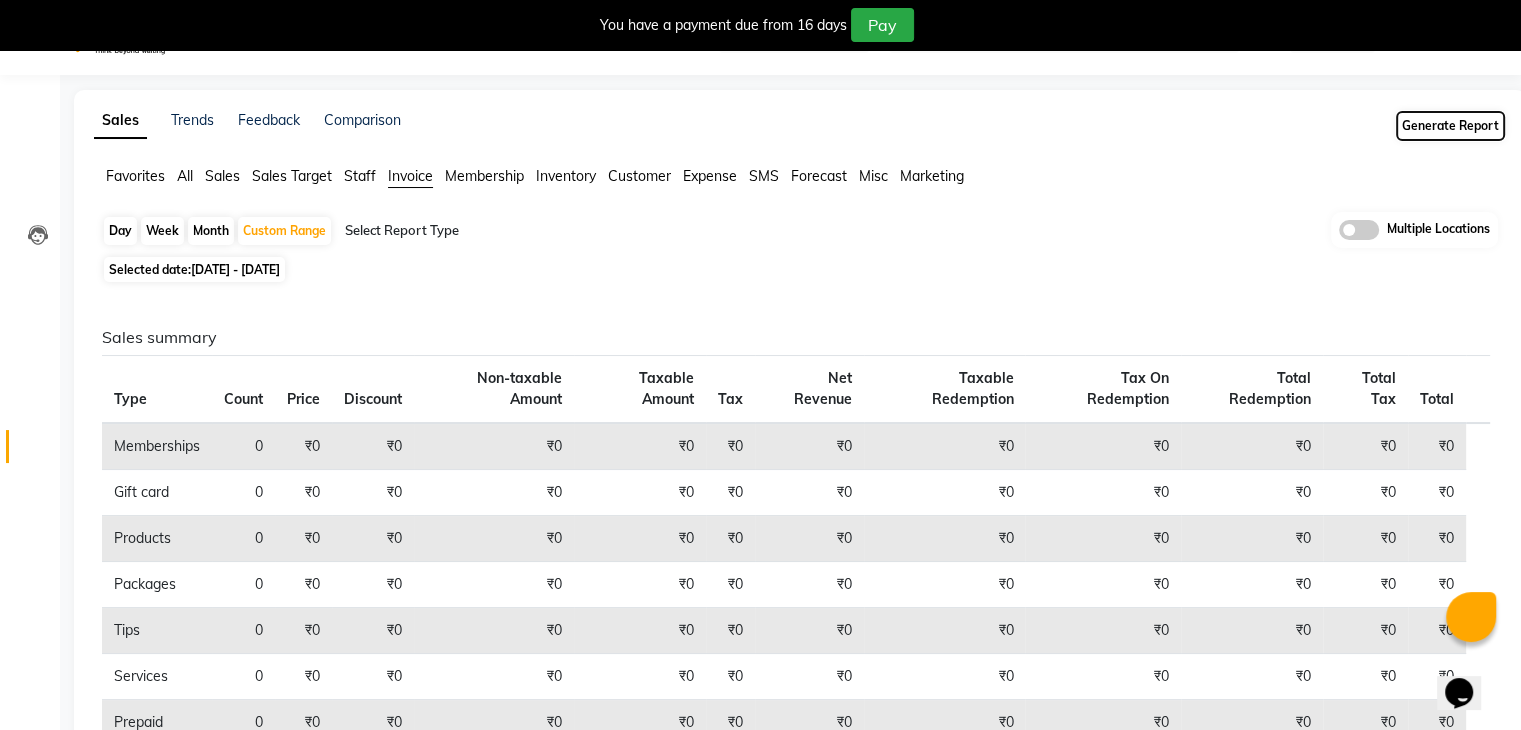 click on "Generate Report" at bounding box center (1450, 126) 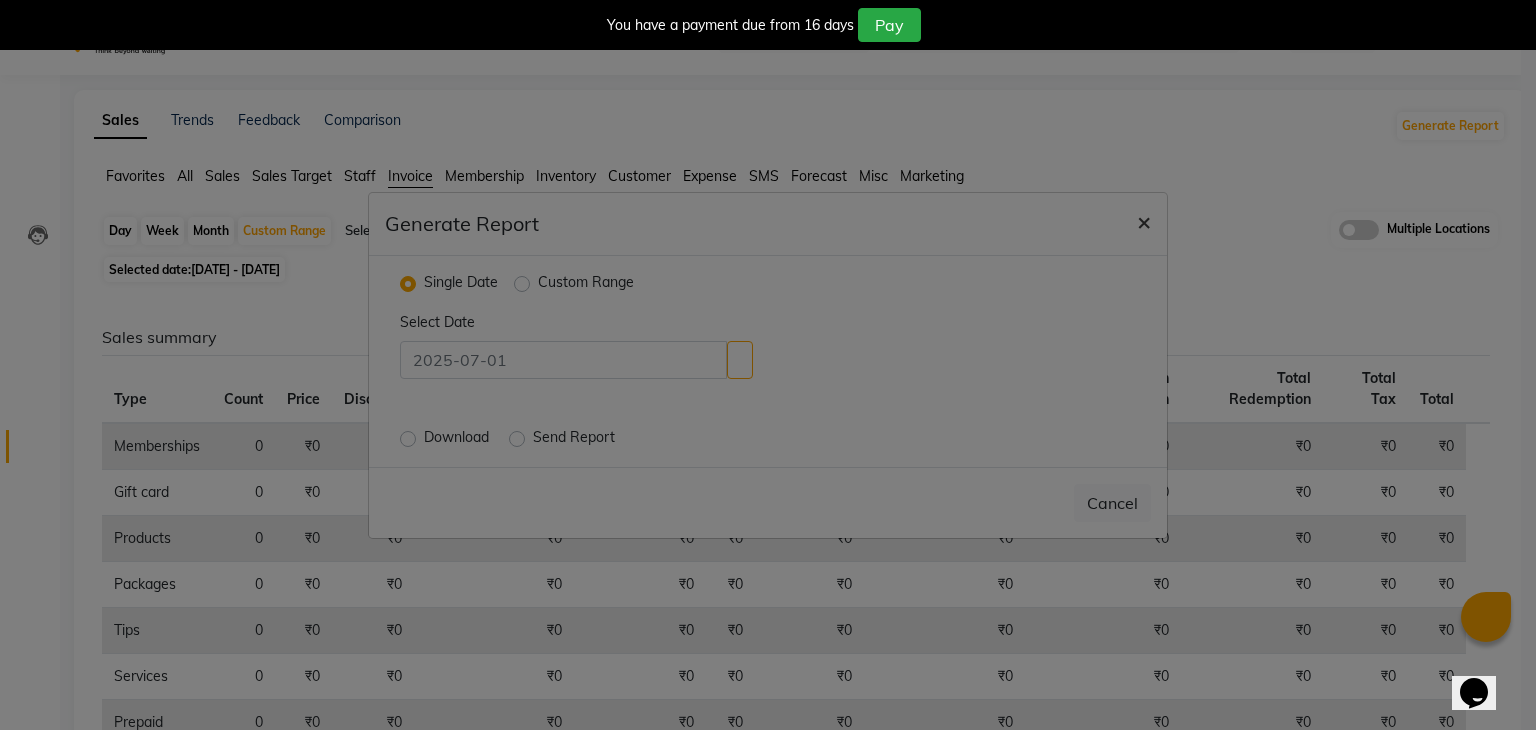 click on "×" at bounding box center [1144, 221] 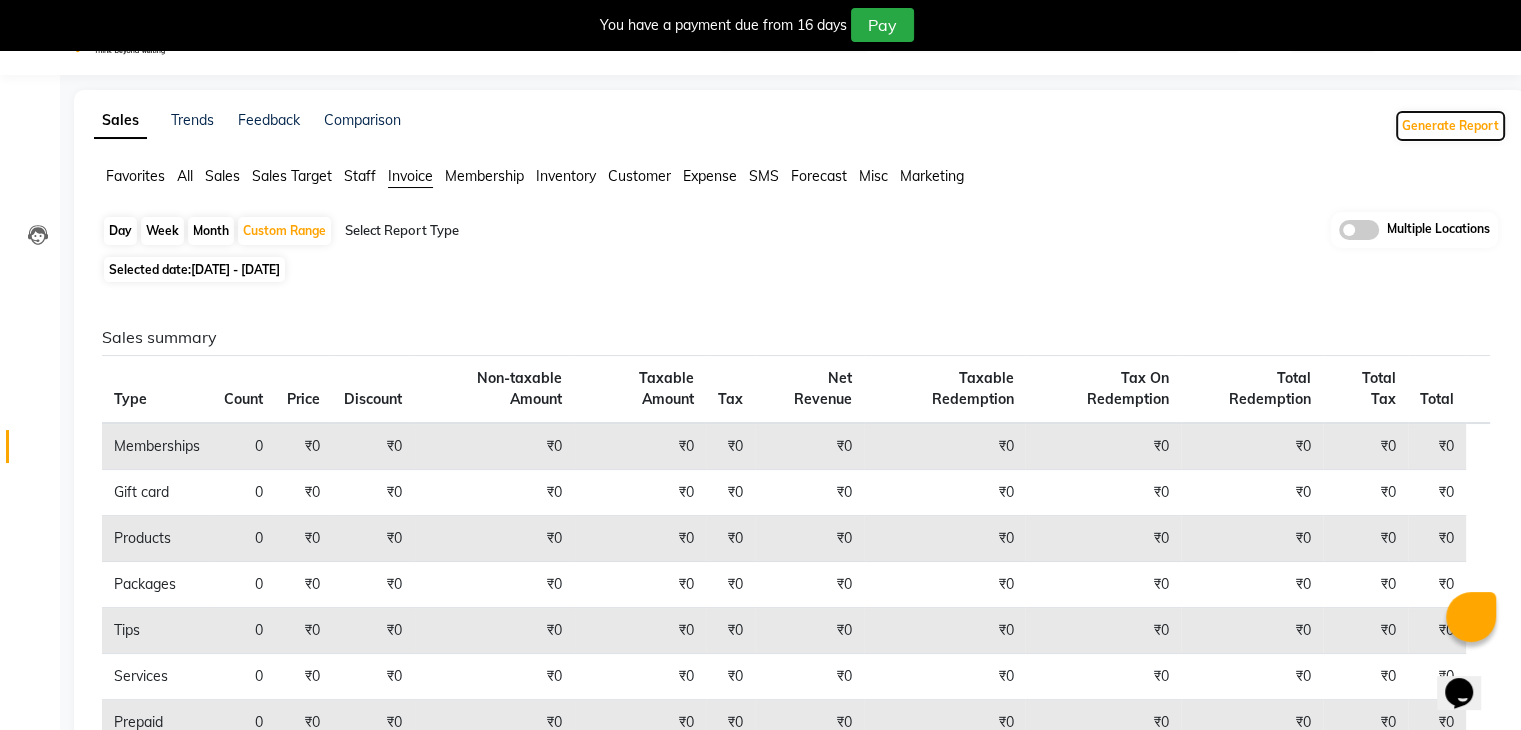 type 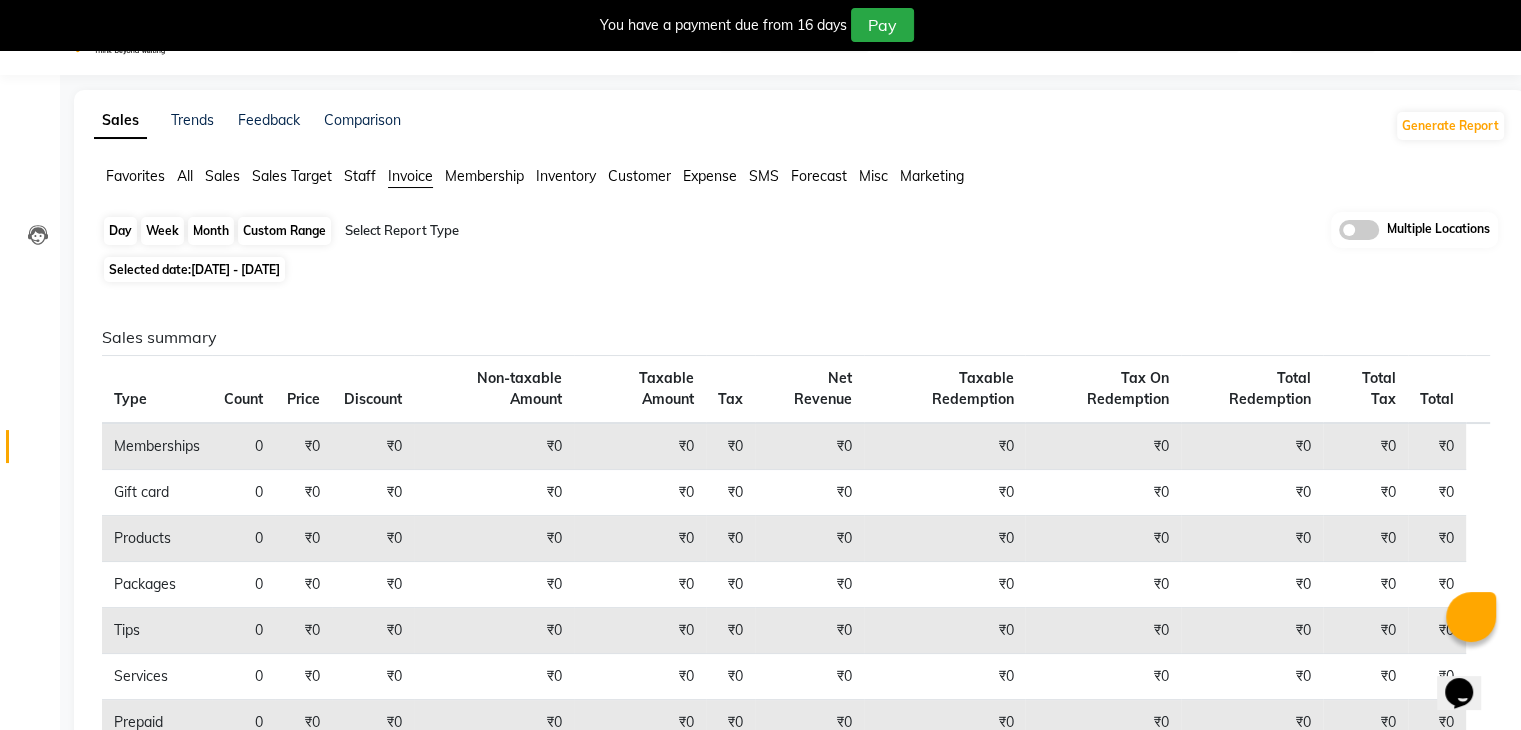 click on "Custom Range" at bounding box center (284, 231) 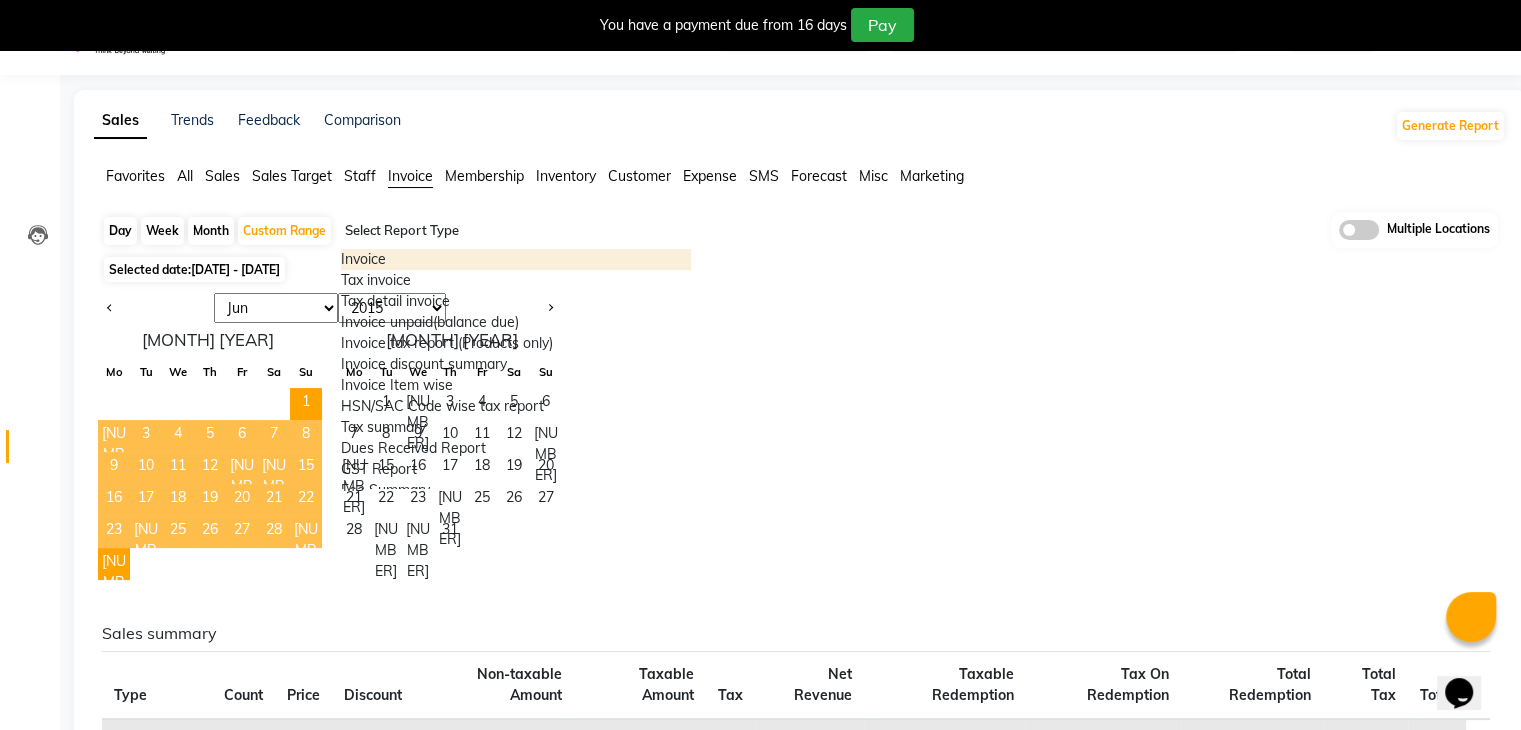 click at bounding box center (516, 231) 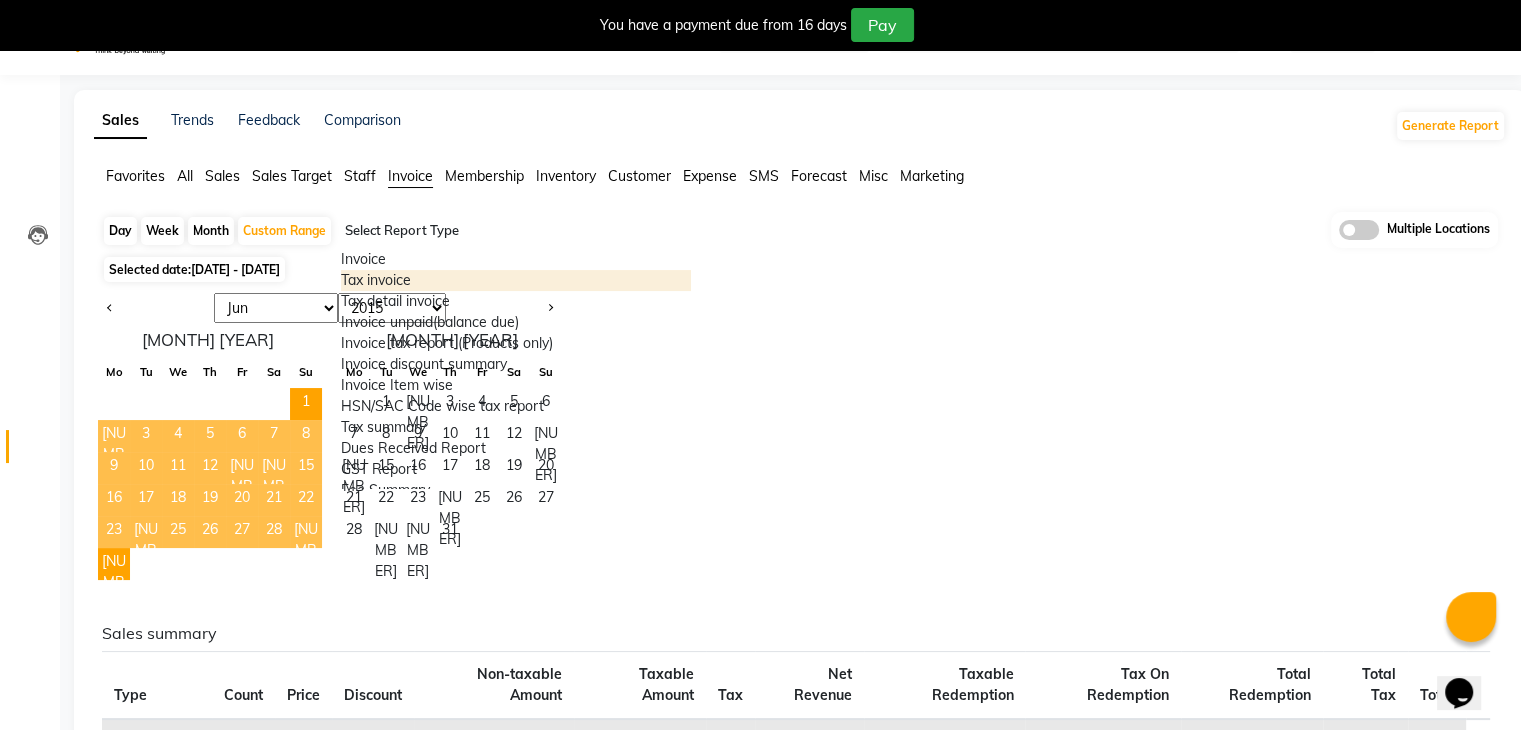 click on "Tax invoice" at bounding box center (516, 280) 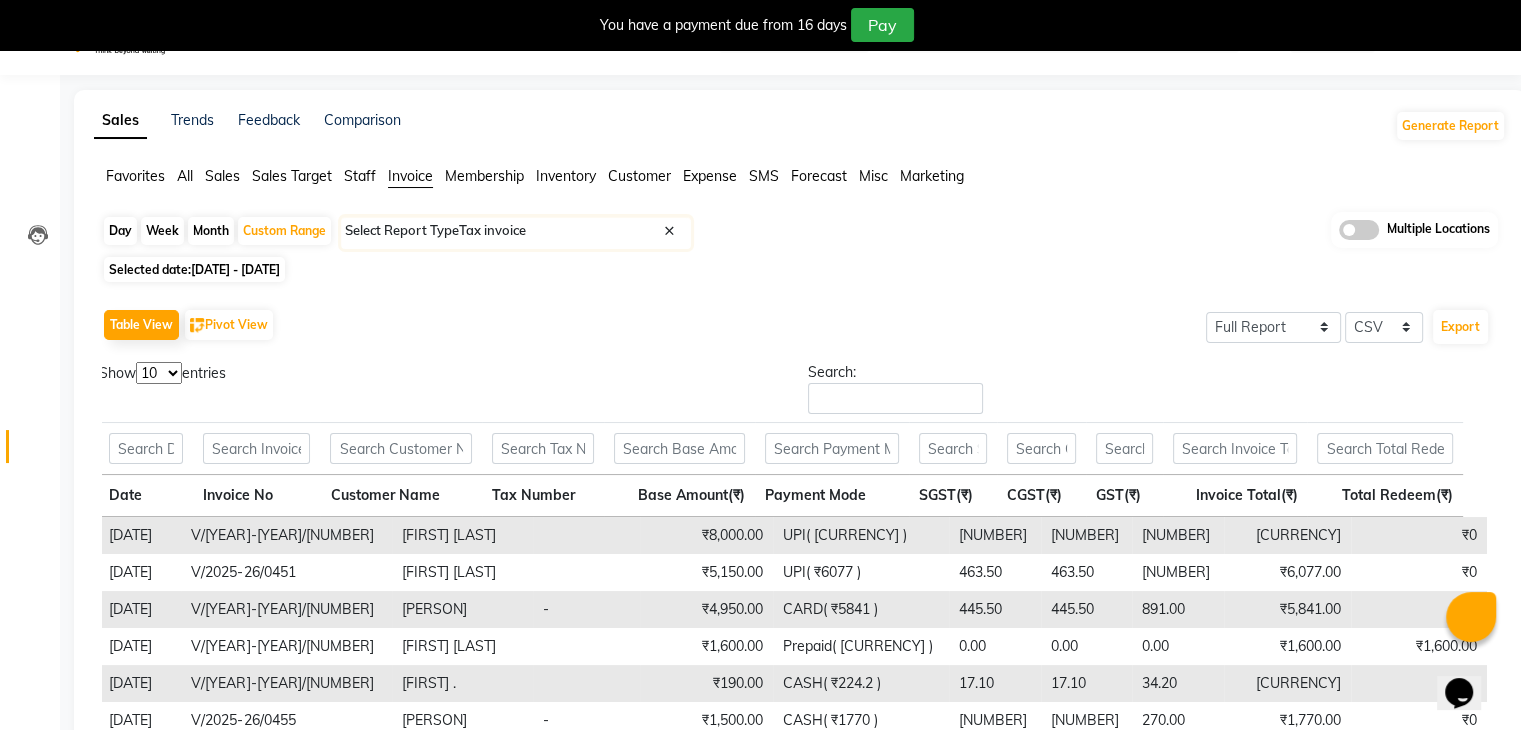 scroll, scrollTop: 0, scrollLeft: 0, axis: both 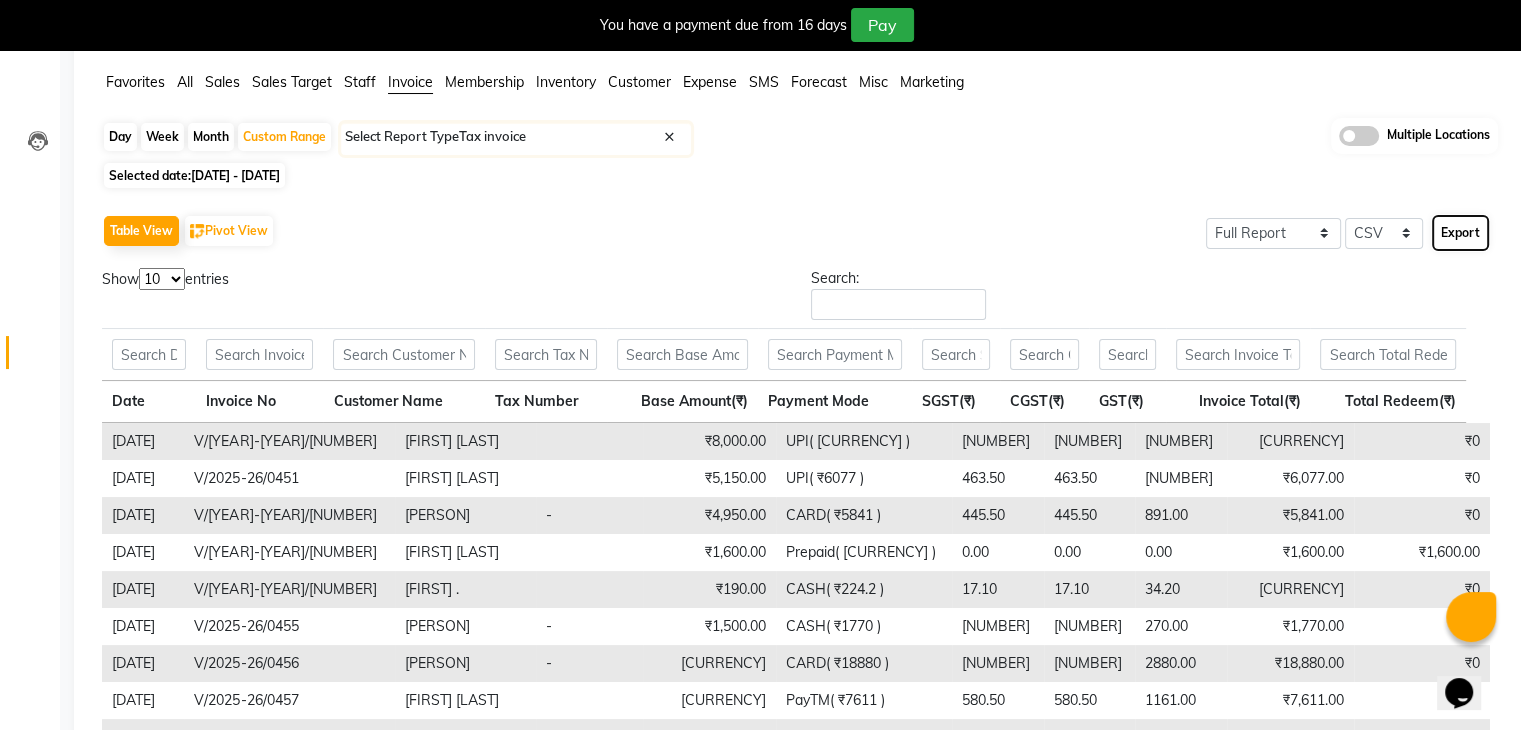 click on "Export" at bounding box center [1460, 233] 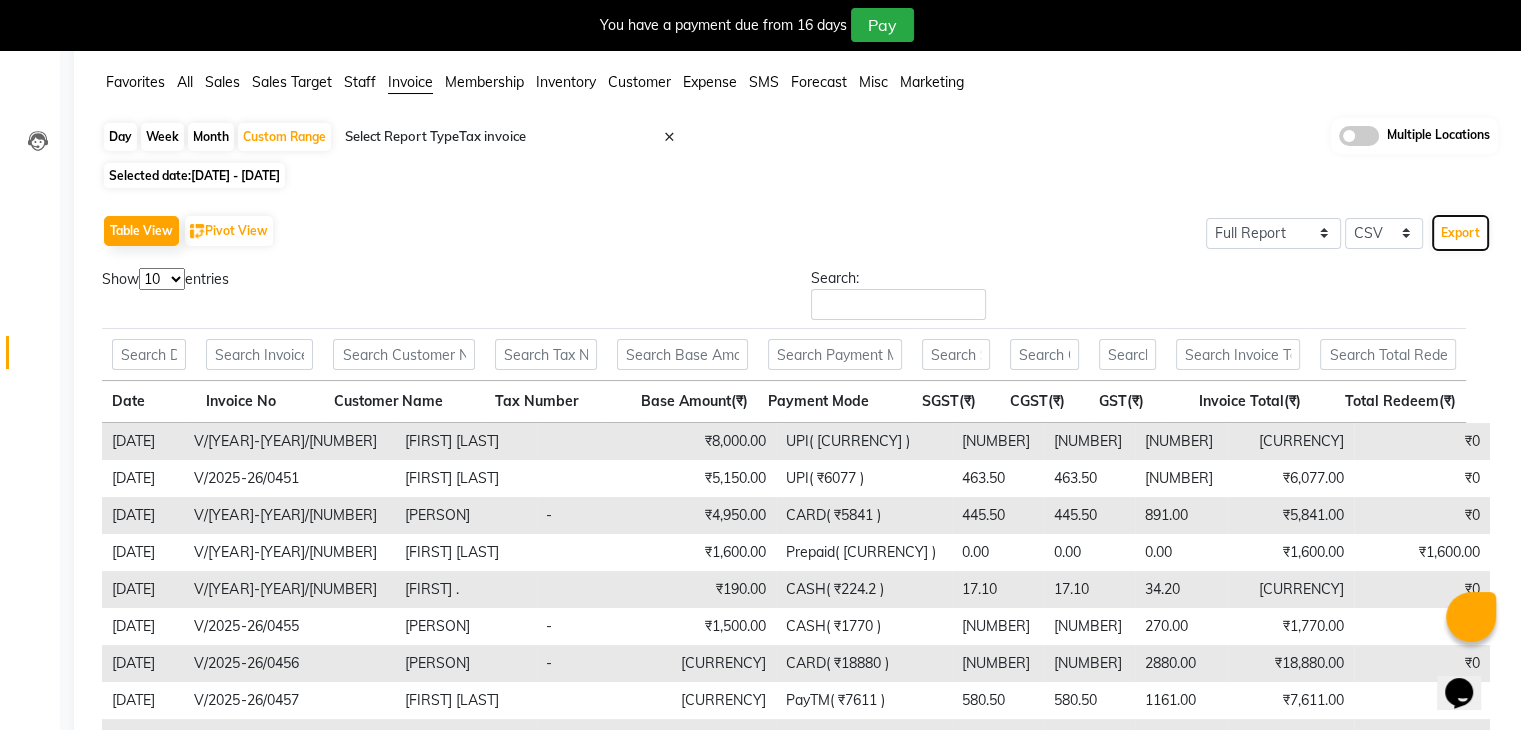 type 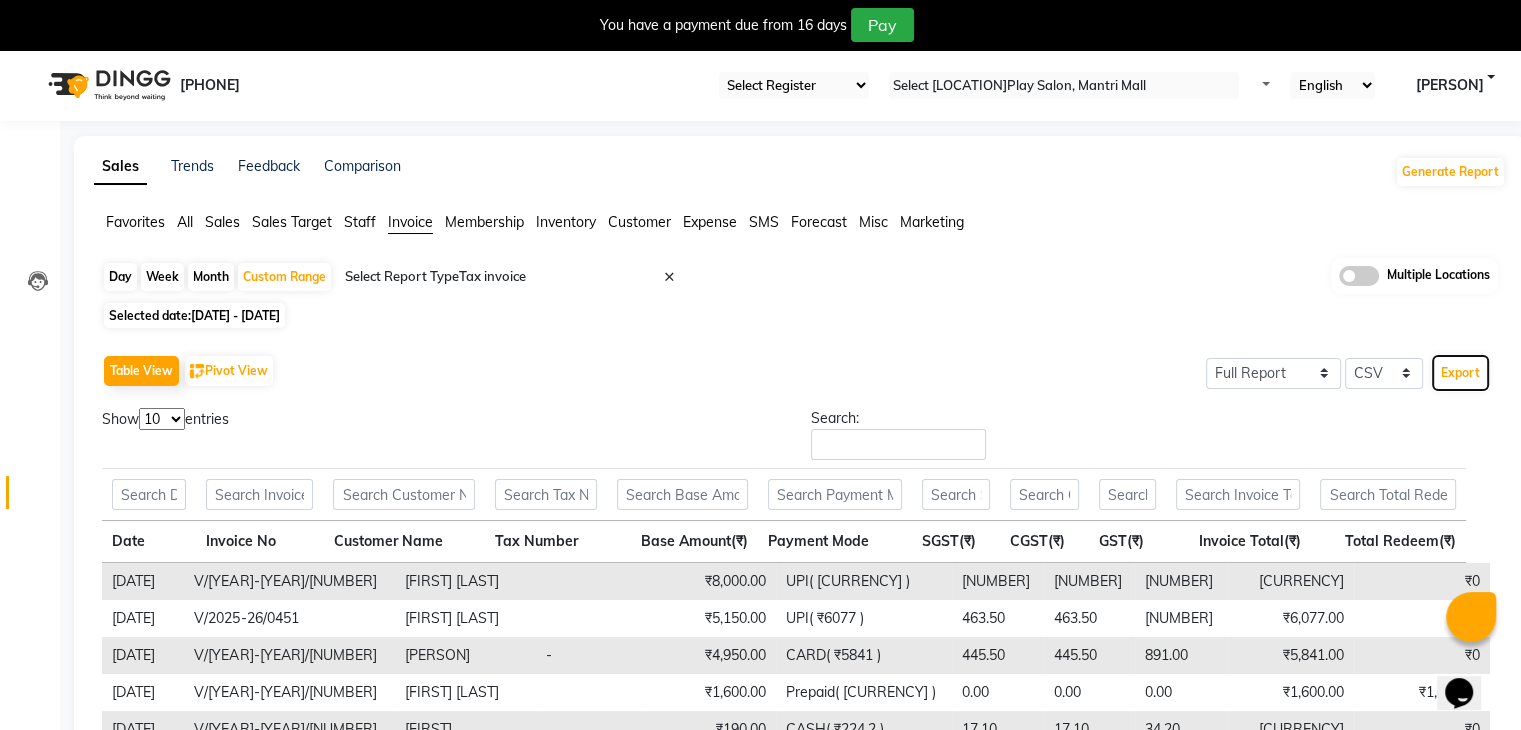 scroll, scrollTop: 0, scrollLeft: 0, axis: both 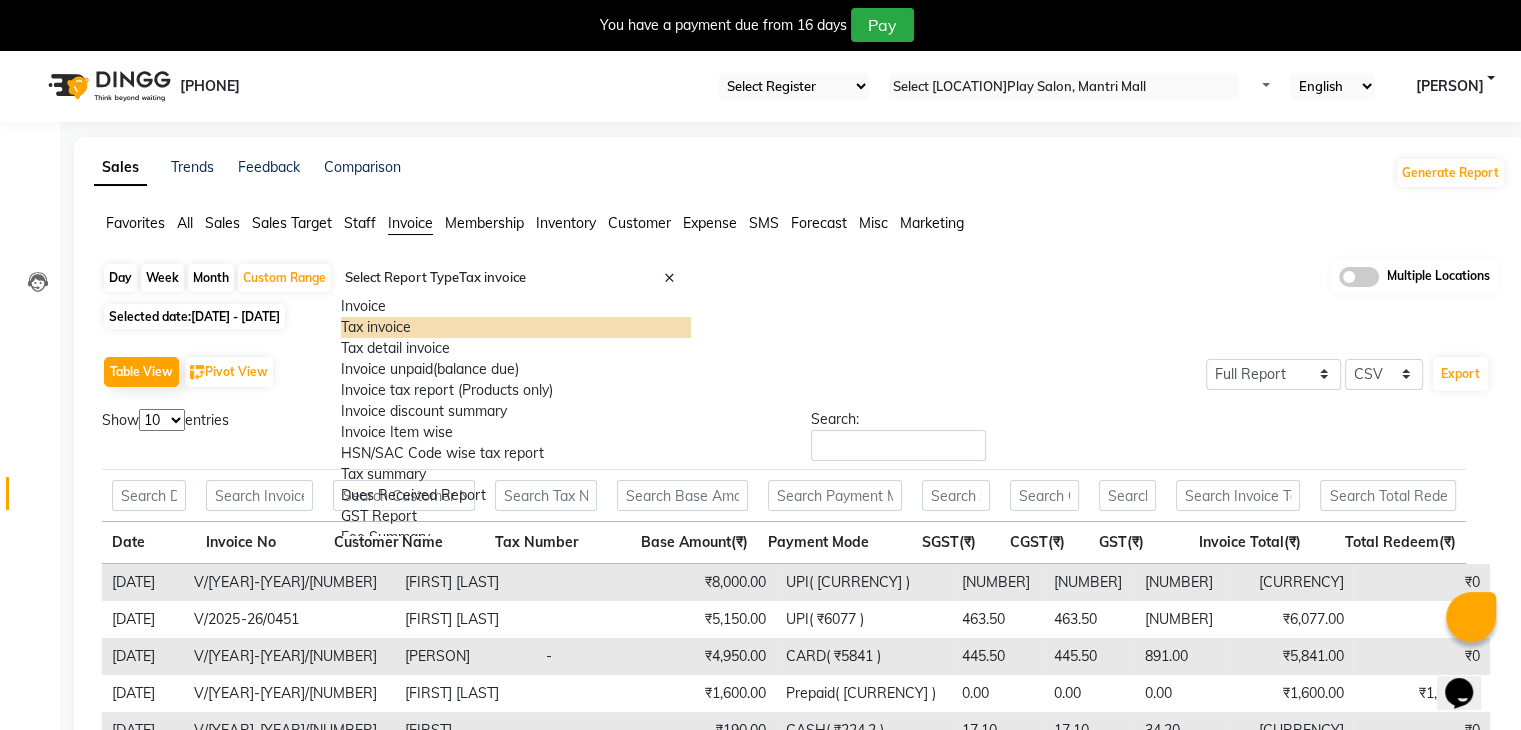 click at bounding box center (516, 278) 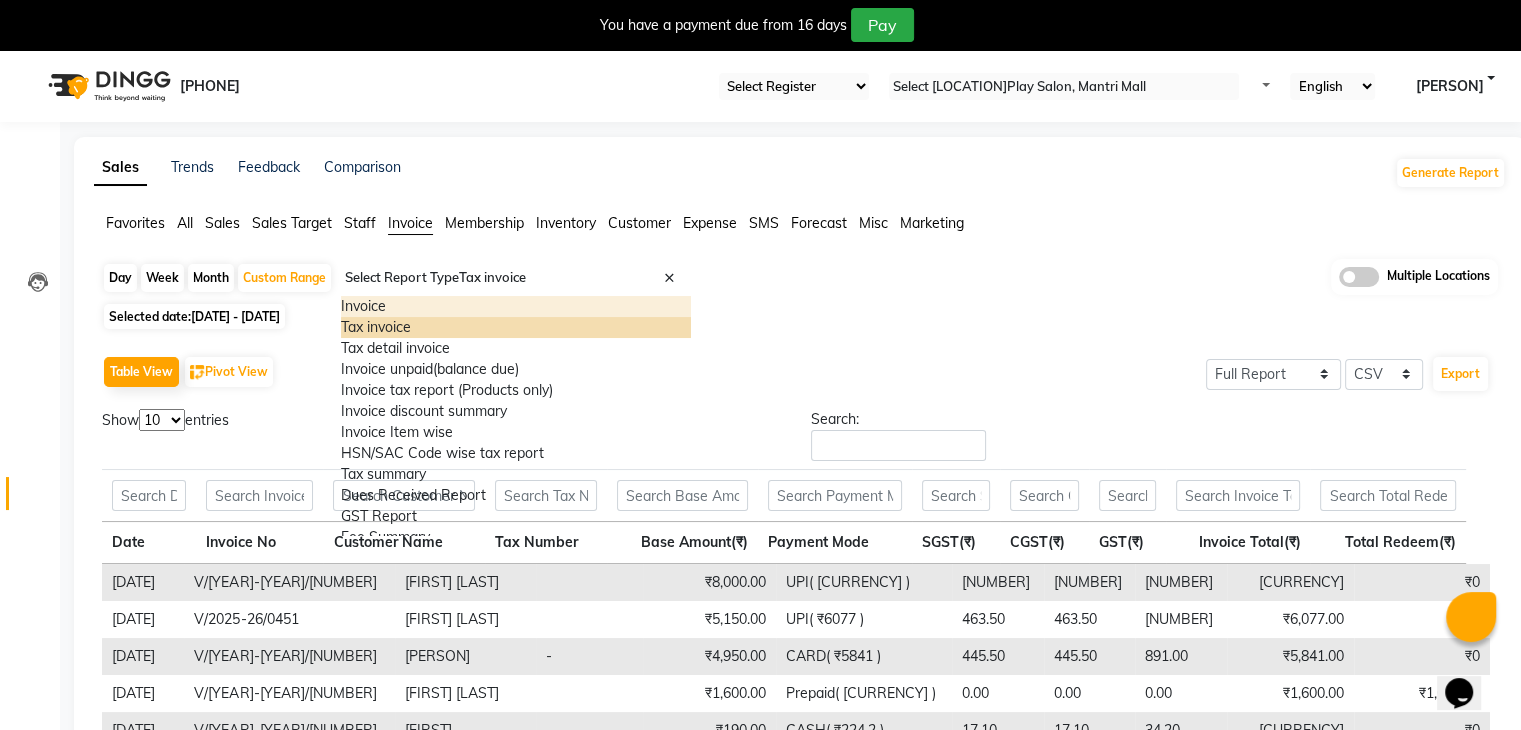 click on "Invoice" at bounding box center (516, 306) 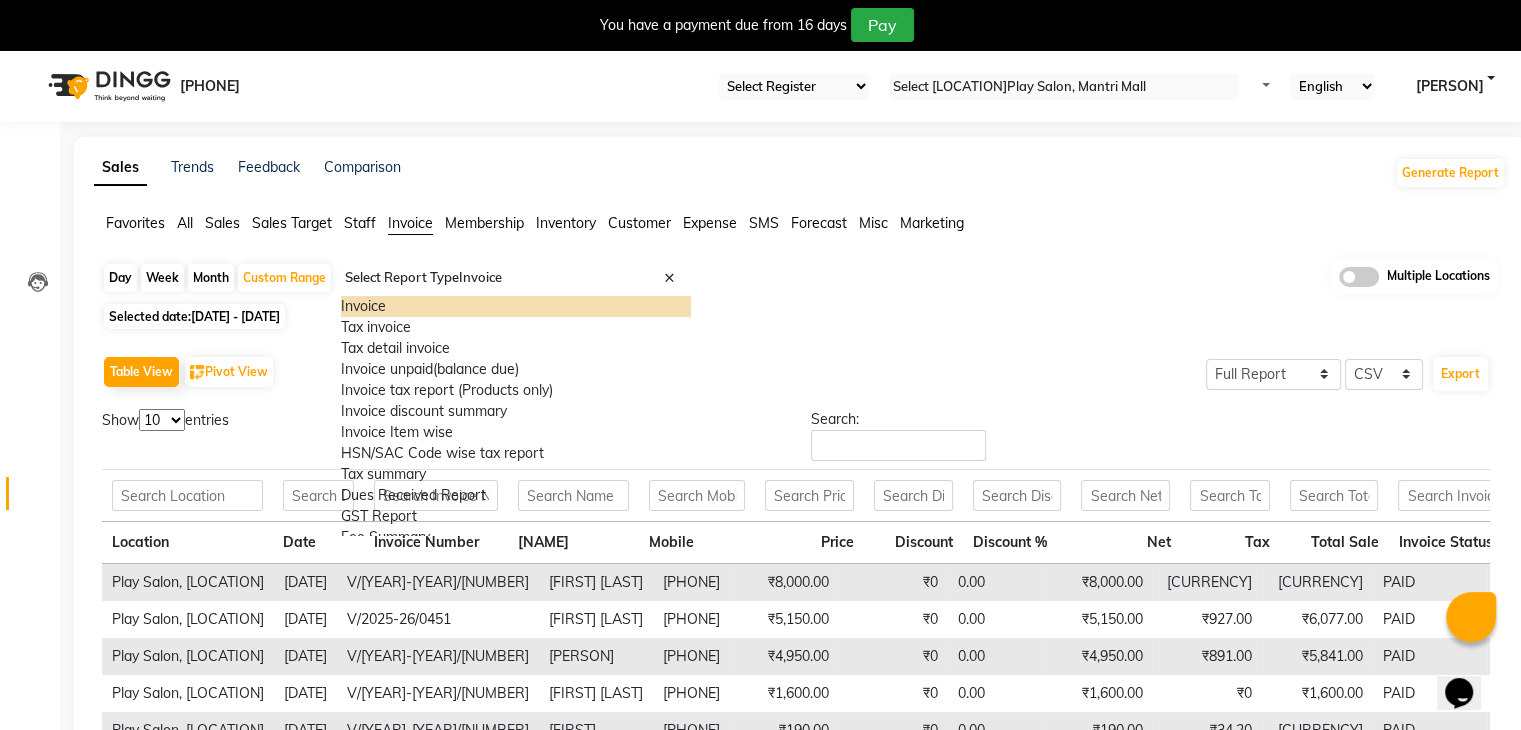 click at bounding box center [687, 286] 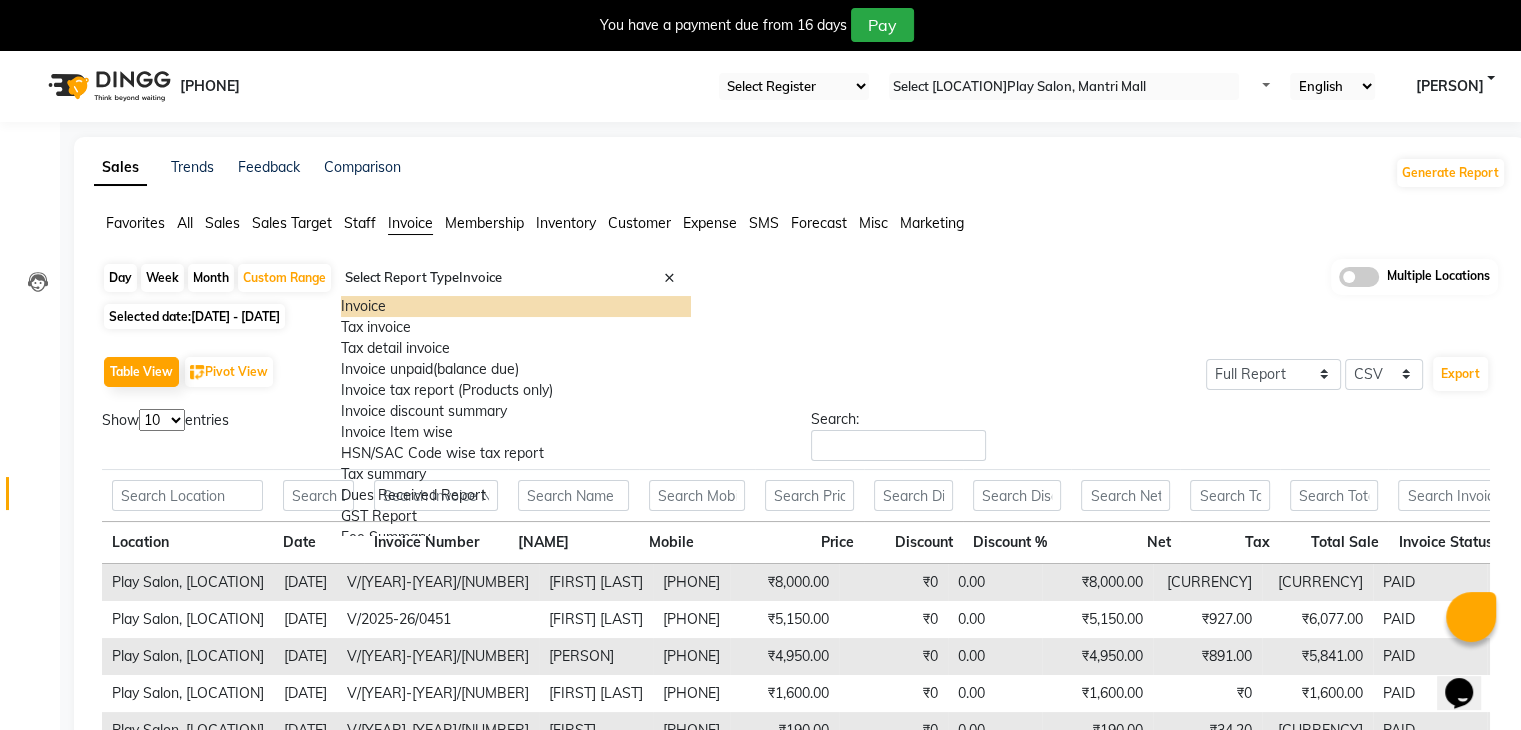 click on "Invoice" at bounding box center [516, 306] 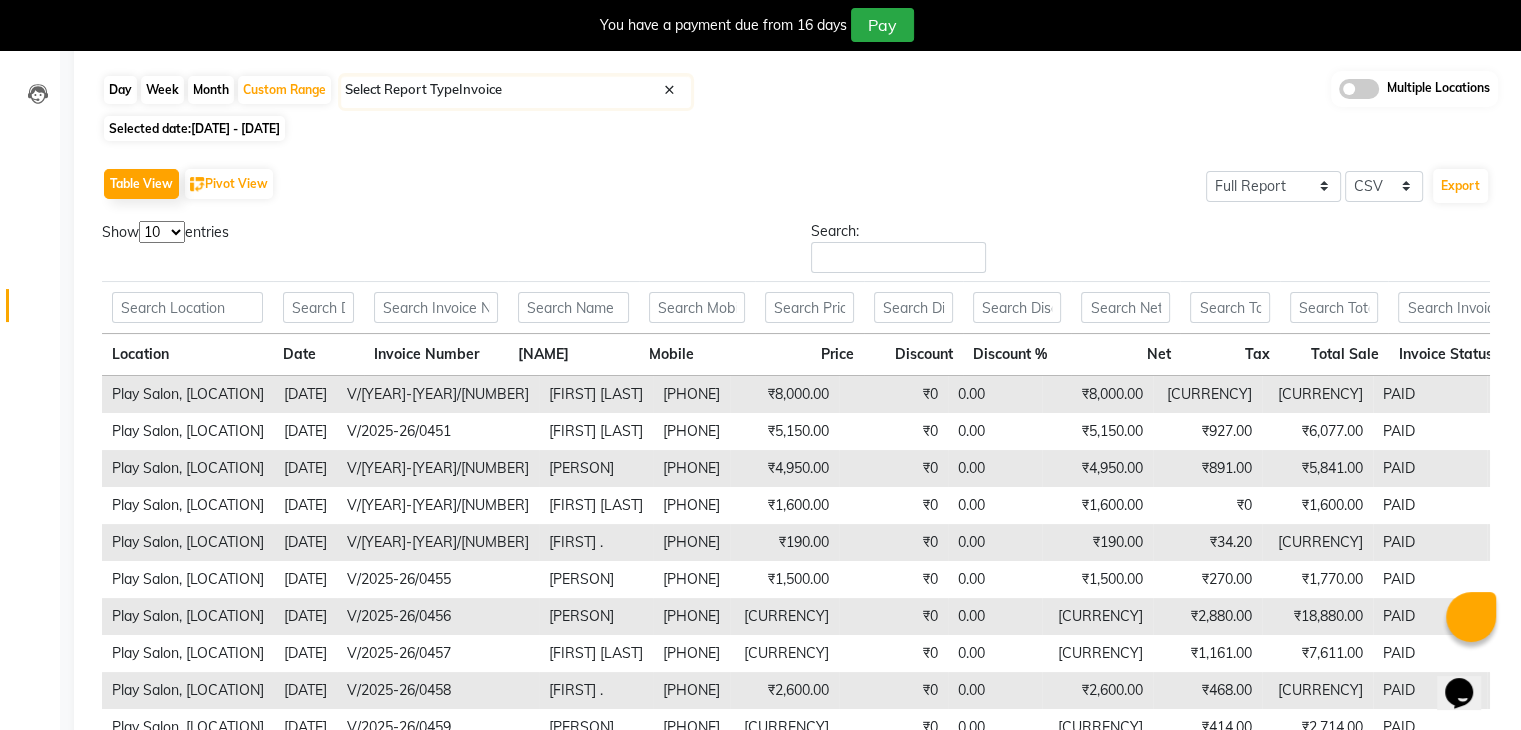 scroll, scrollTop: 190, scrollLeft: 0, axis: vertical 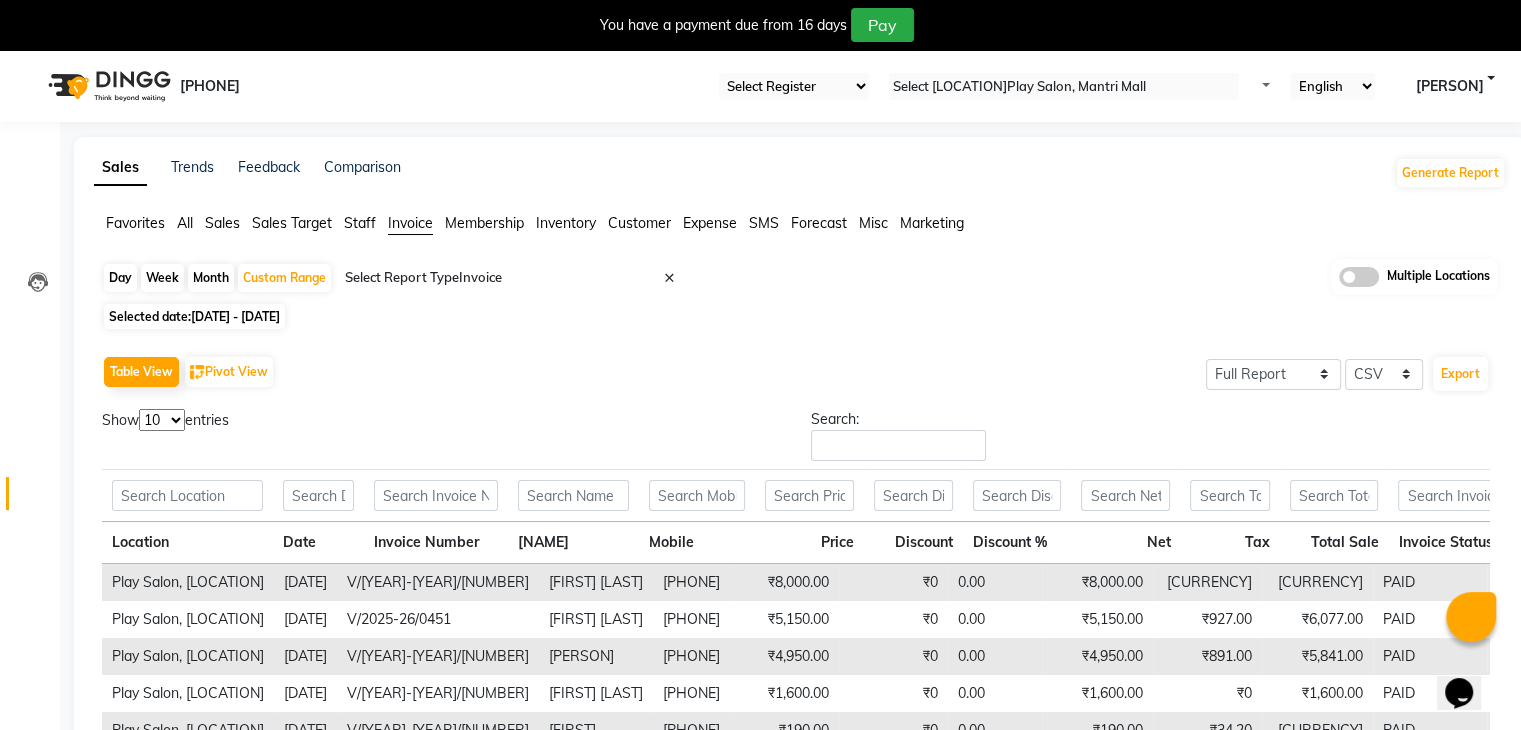 click on "Favorites" at bounding box center [135, 223] 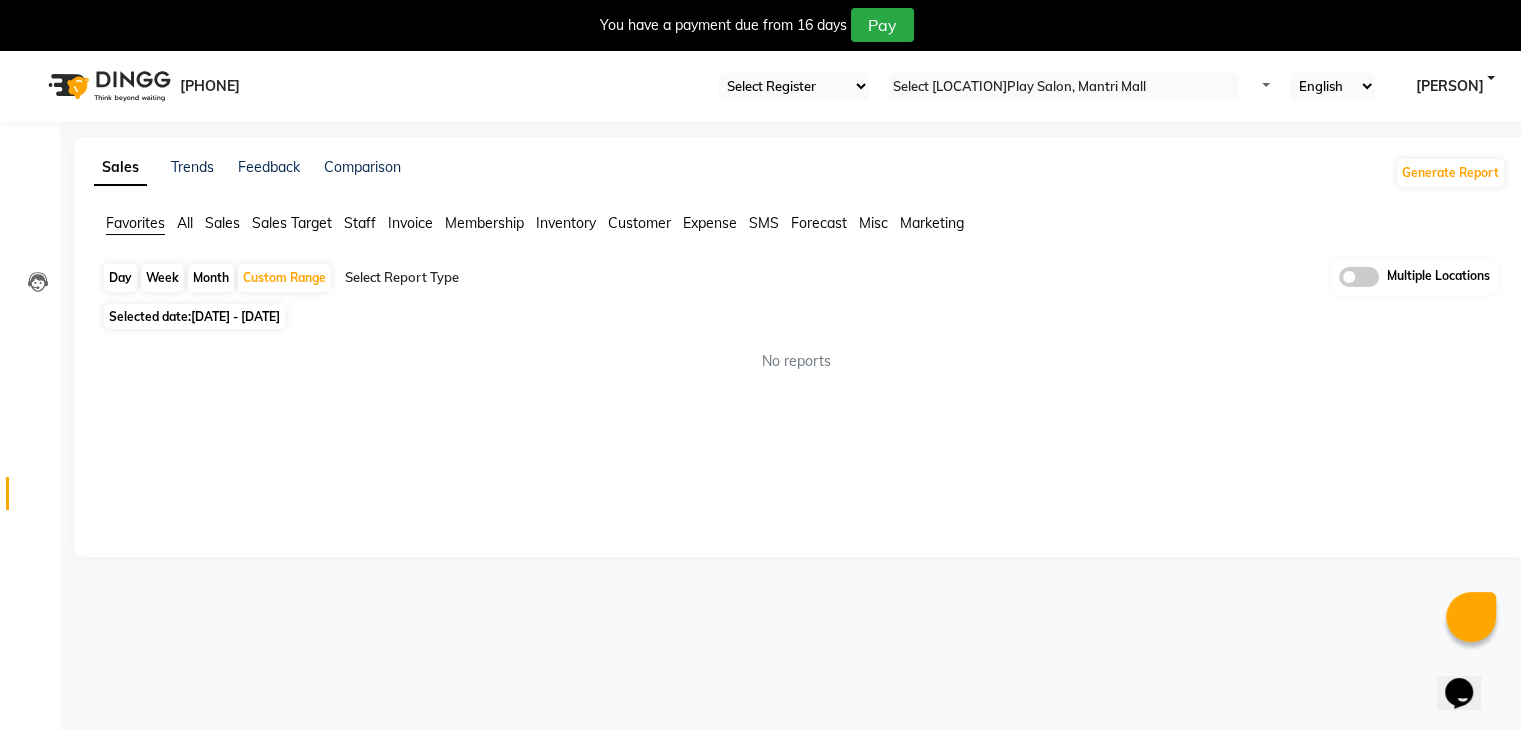 click on "All" at bounding box center [135, 223] 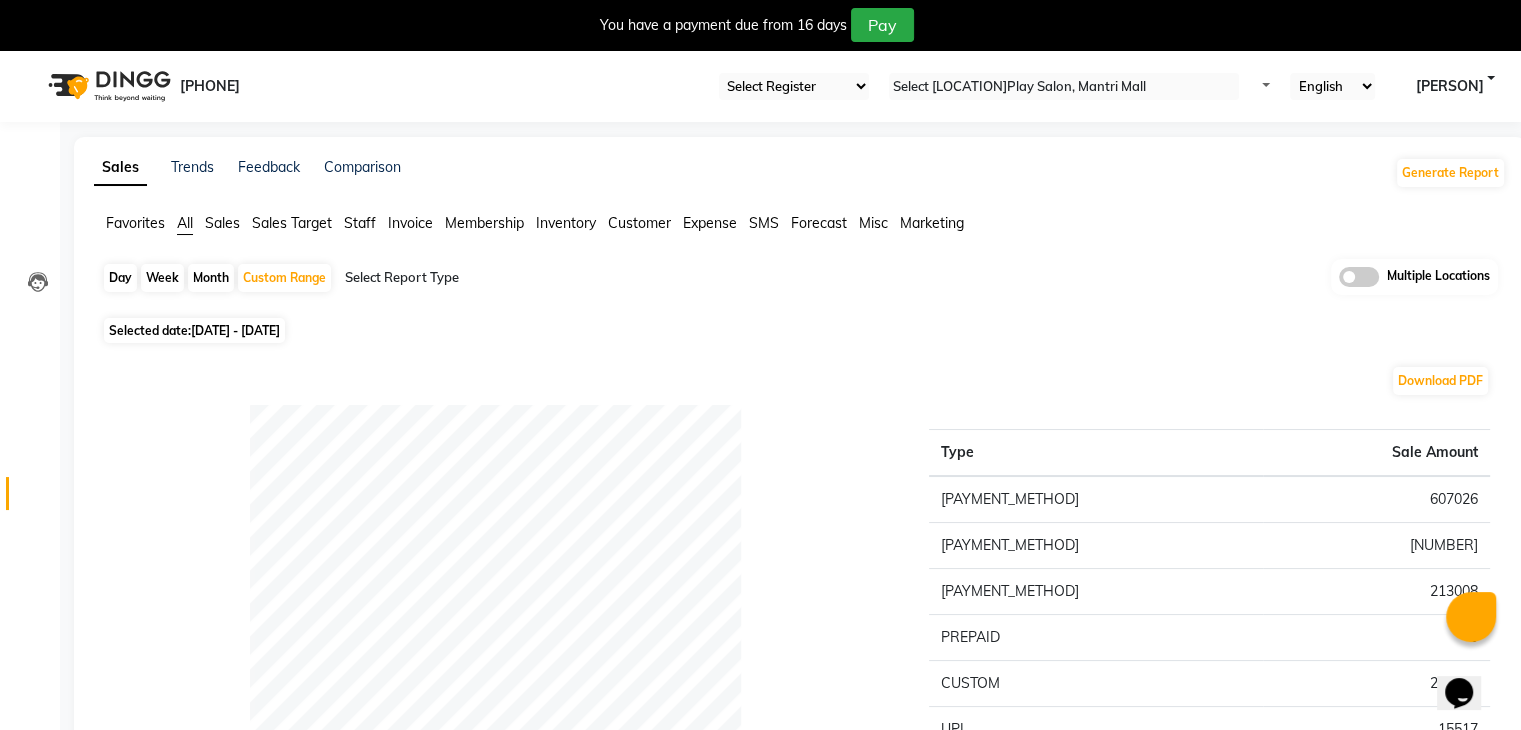 click on "Sales" at bounding box center [135, 223] 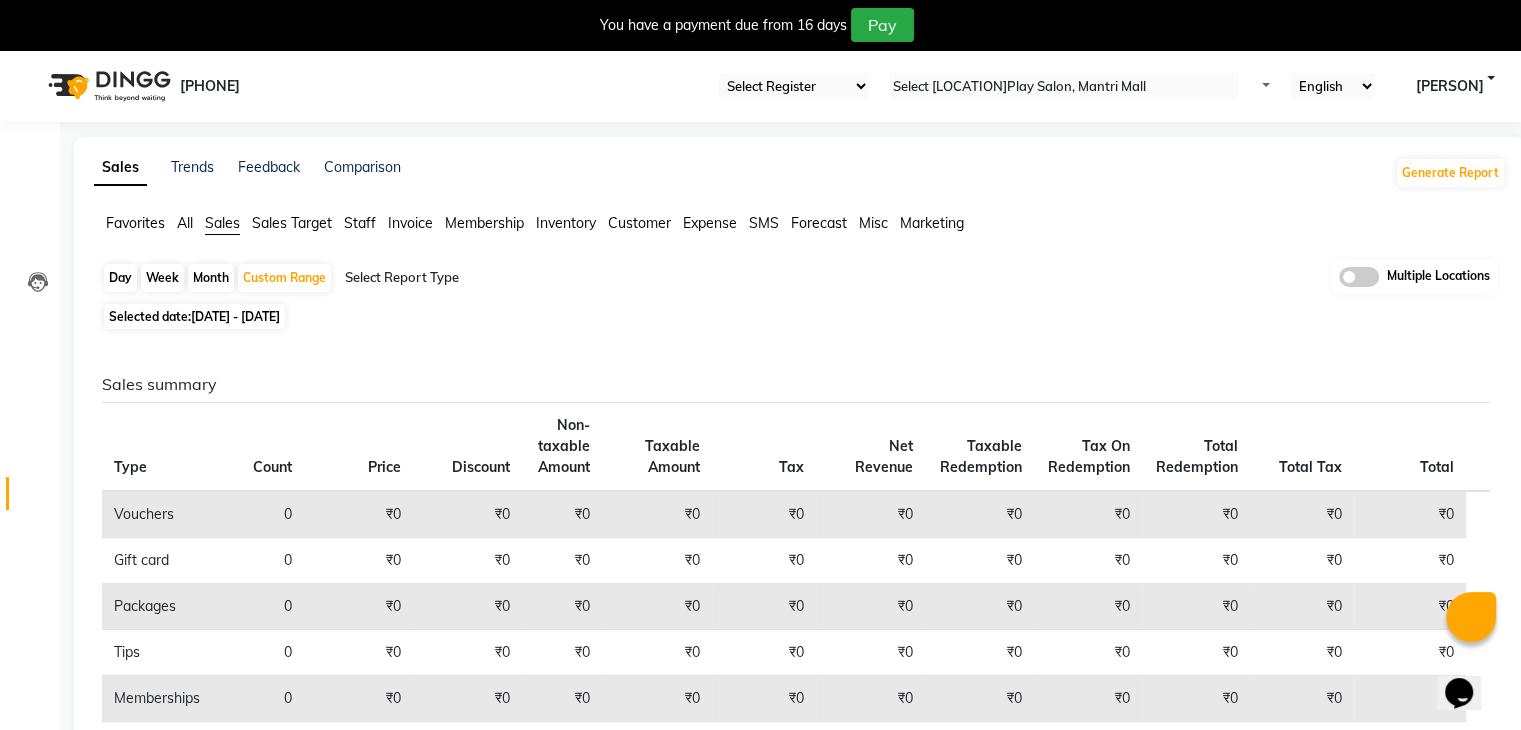click on "Sales Target" at bounding box center [135, 223] 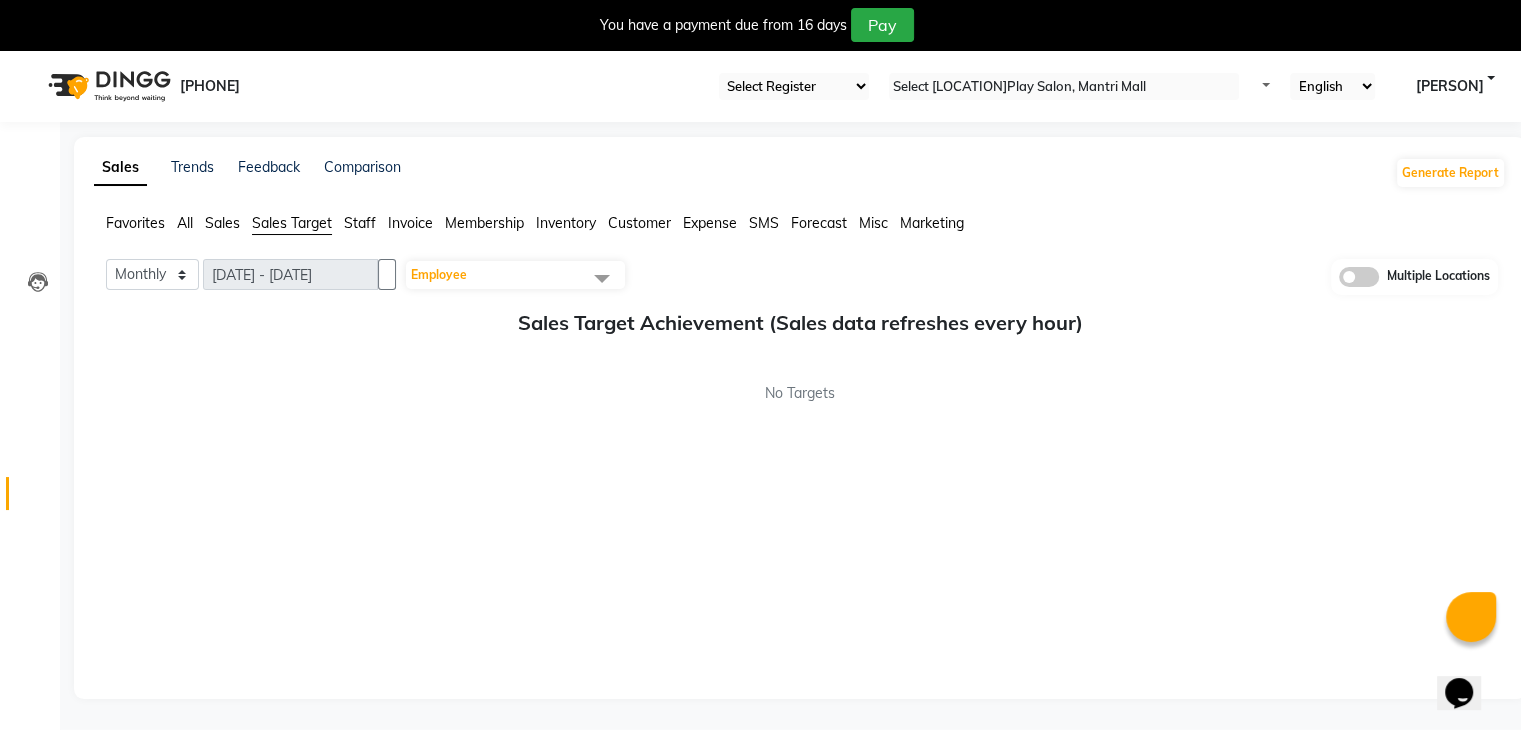 click on "Staff" at bounding box center [135, 223] 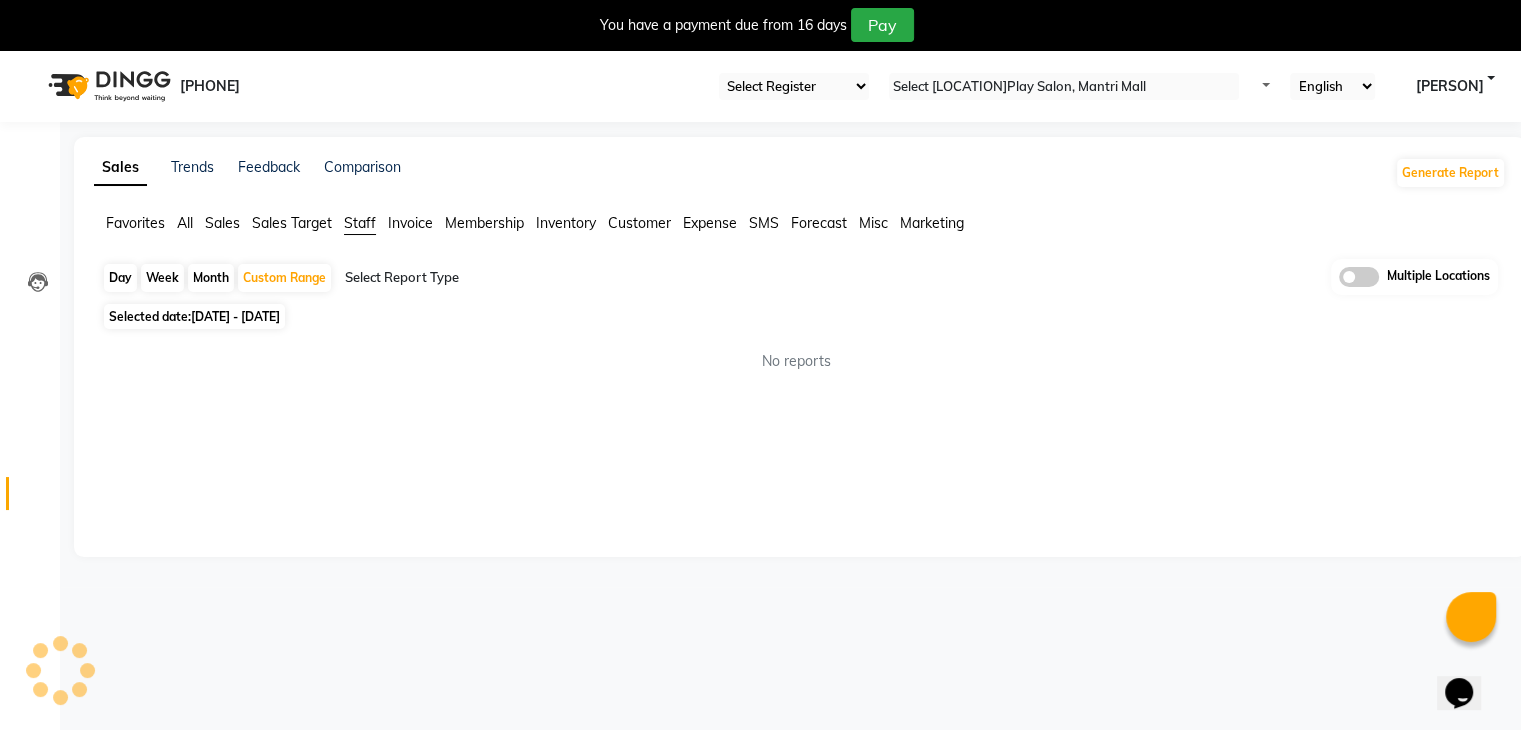 click on "Invoice" at bounding box center (135, 223) 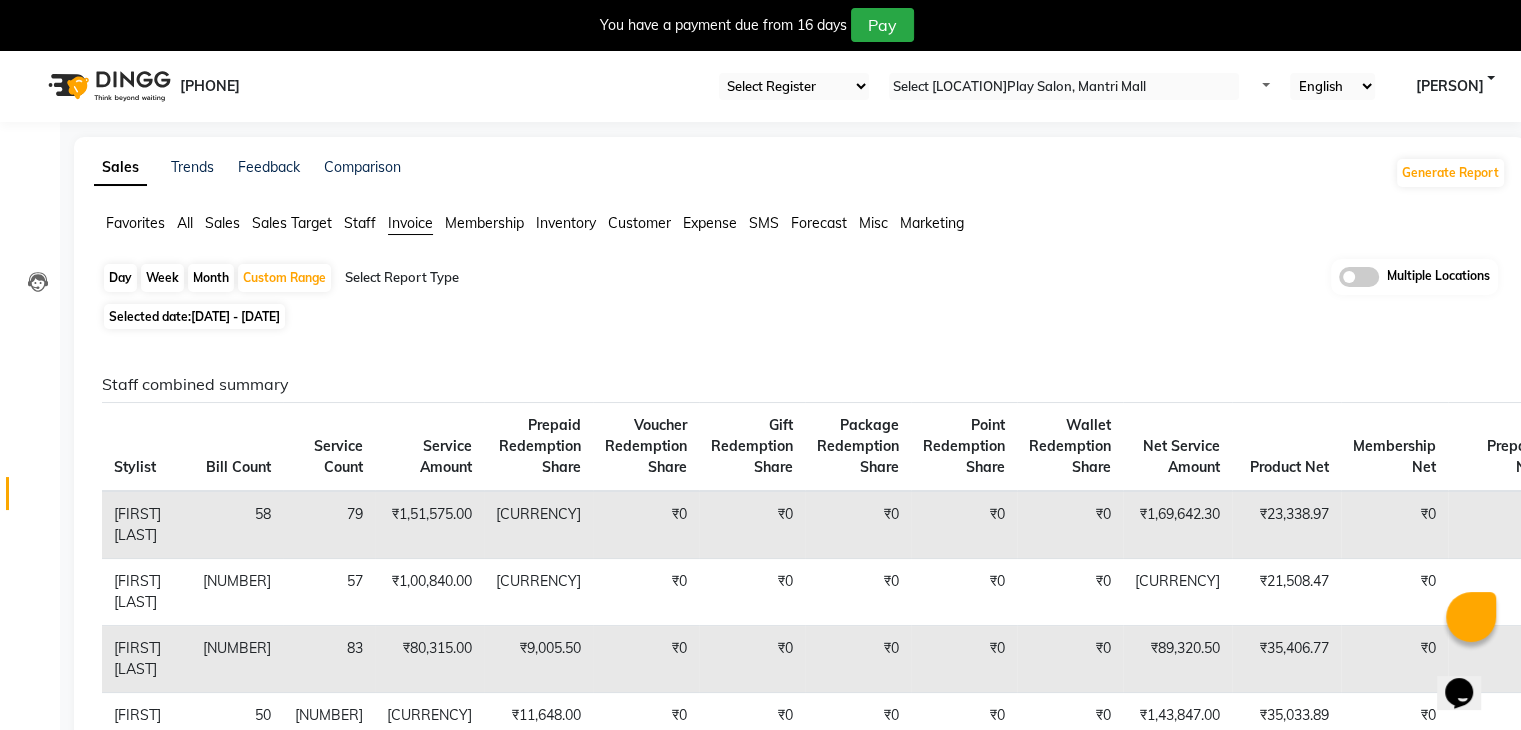 click on "Membership" at bounding box center (135, 223) 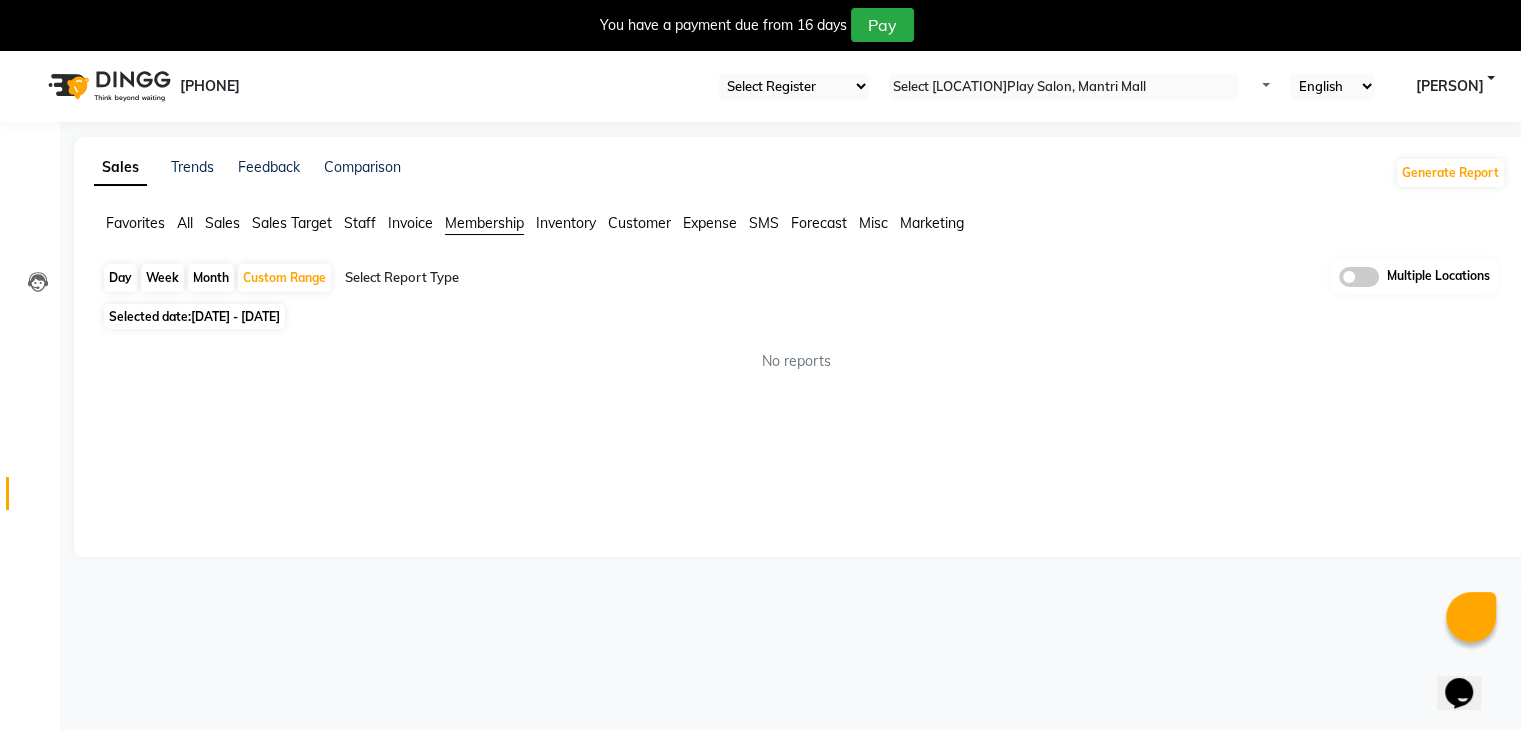 click on "Inventory" at bounding box center [135, 223] 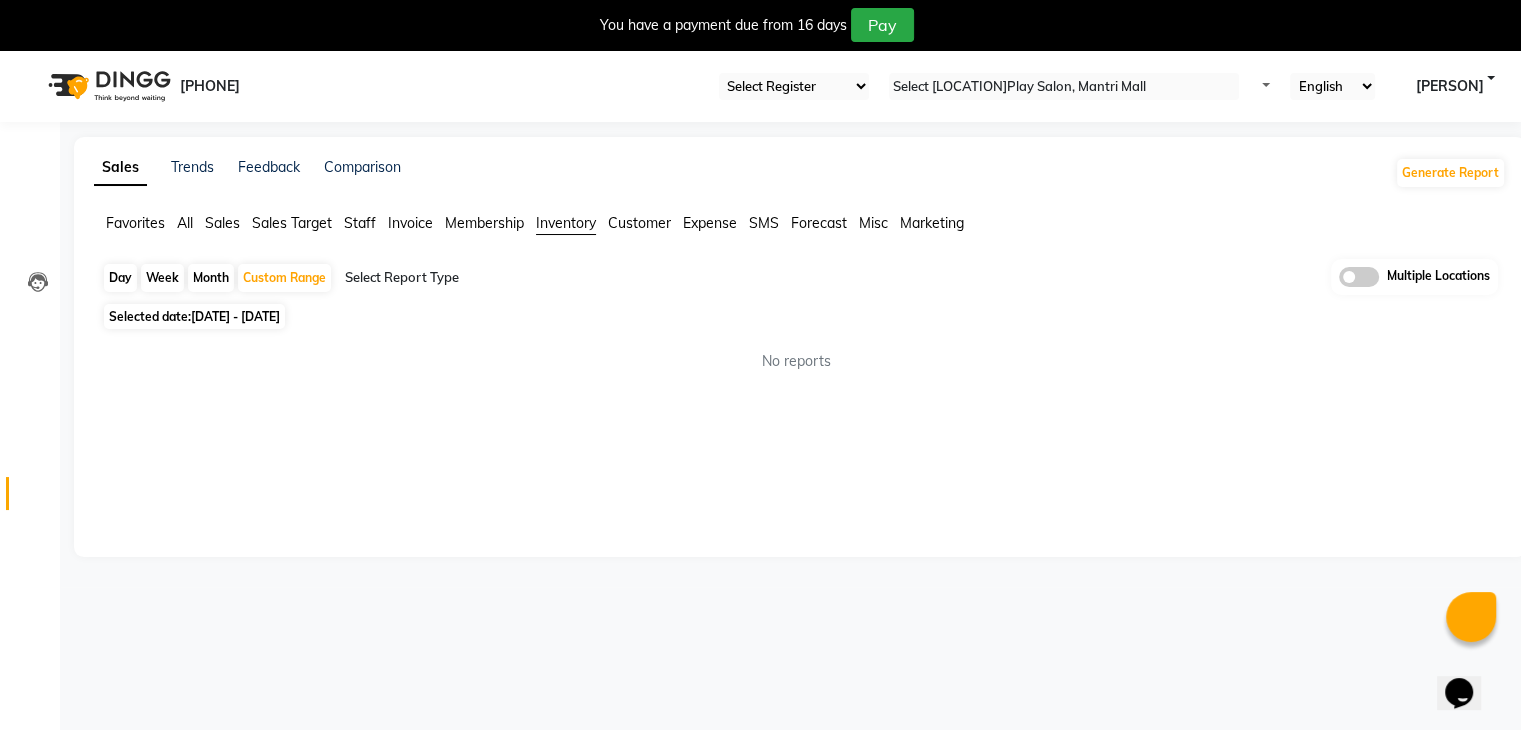 click on "Invoice" at bounding box center (410, 223) 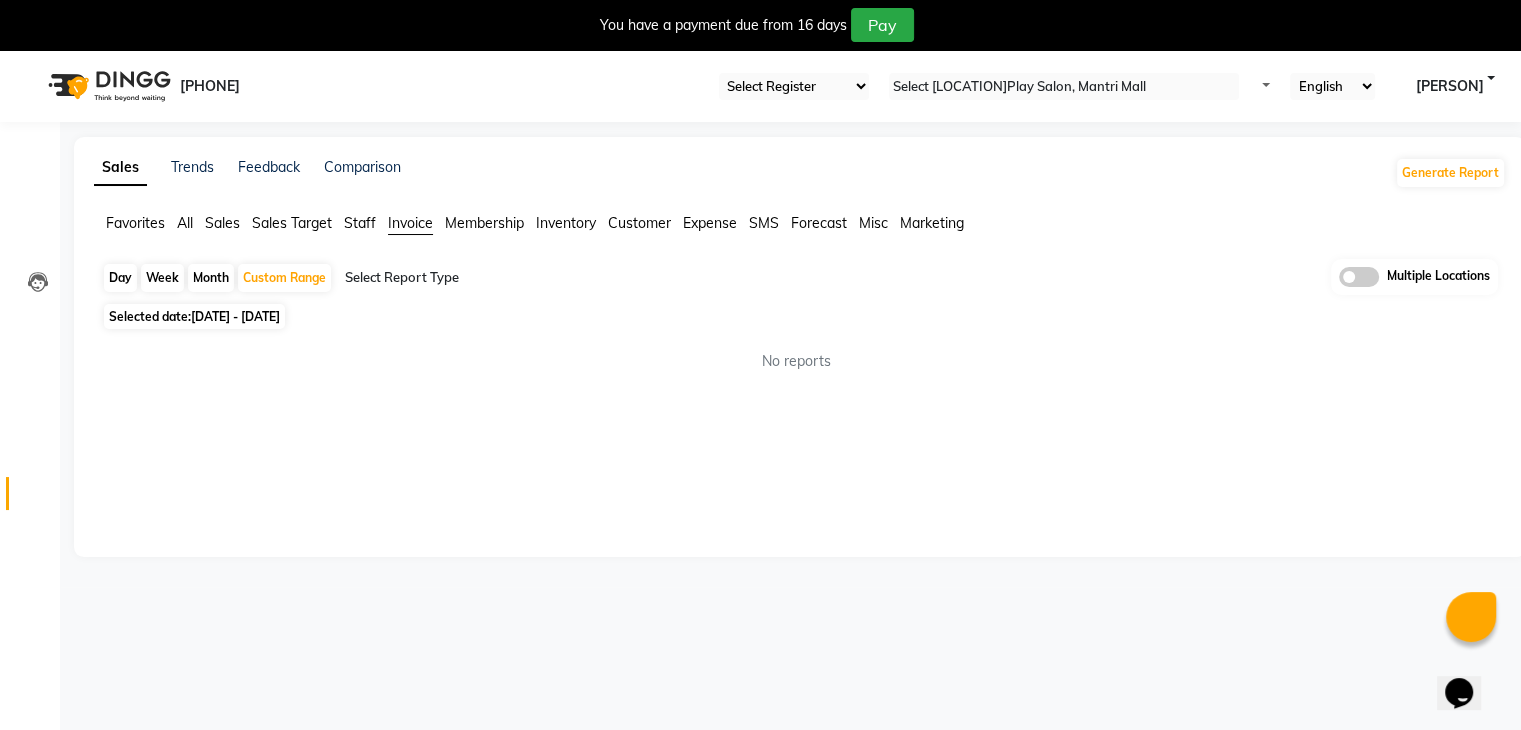 click on "Membership" at bounding box center (135, 223) 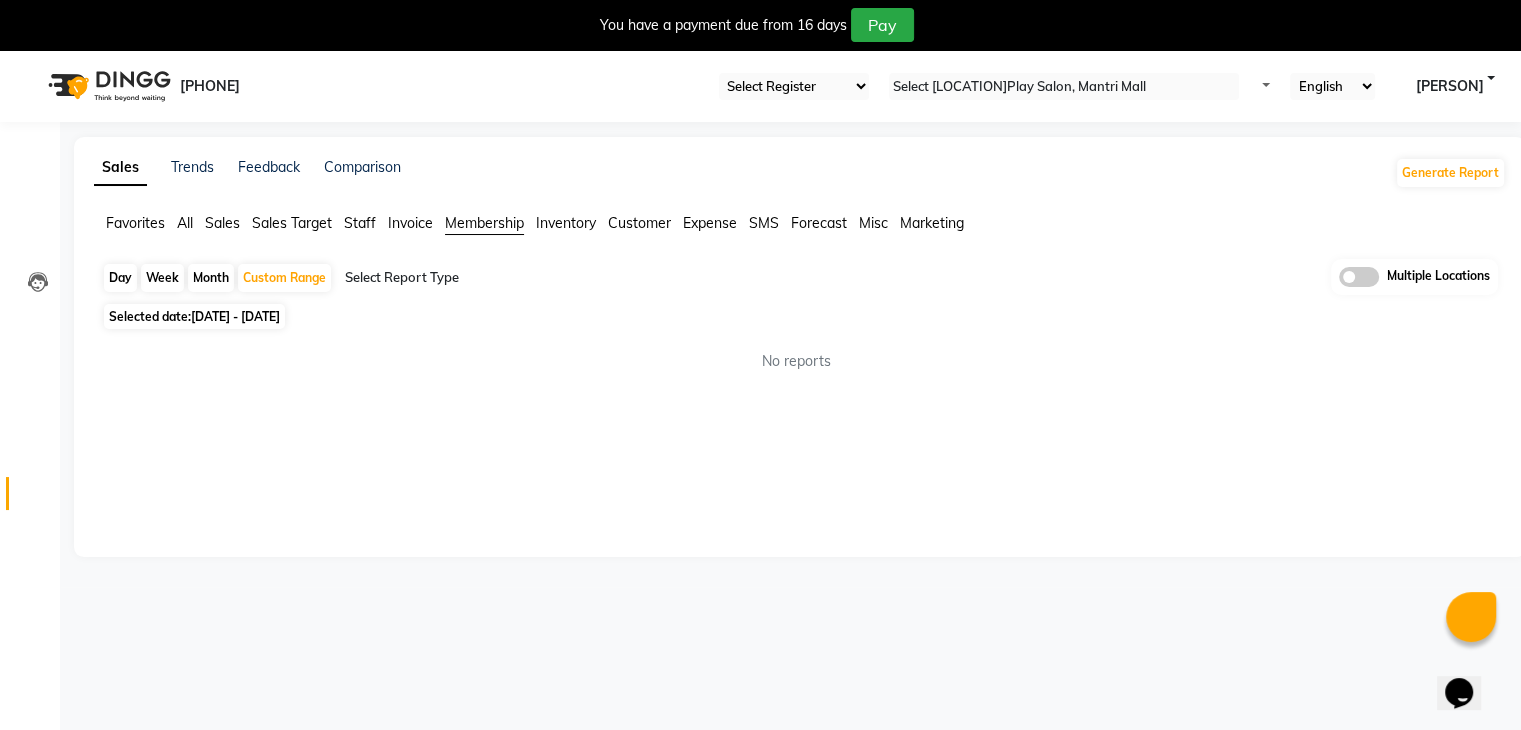 click on "Invoice" at bounding box center (135, 223) 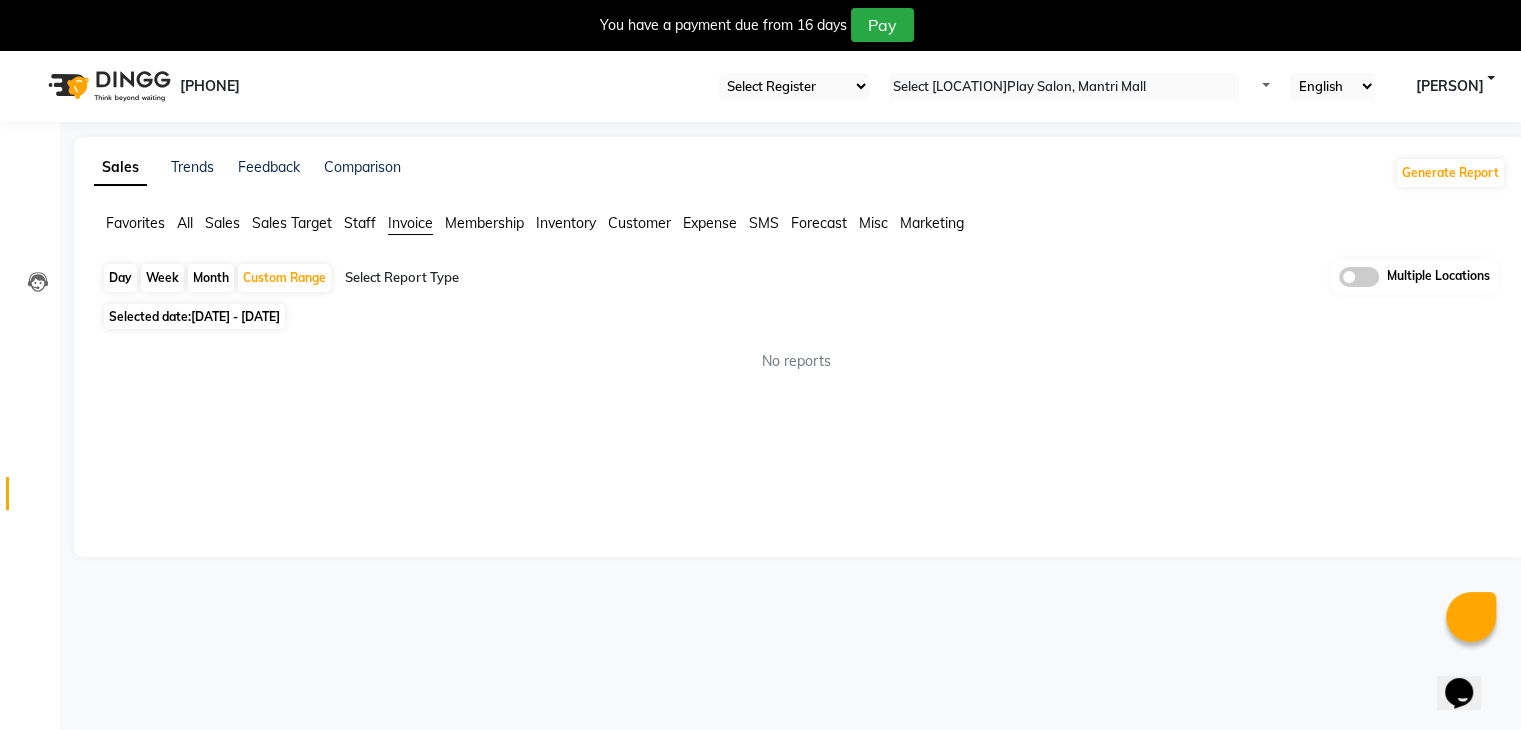 click on "Membership" at bounding box center [135, 223] 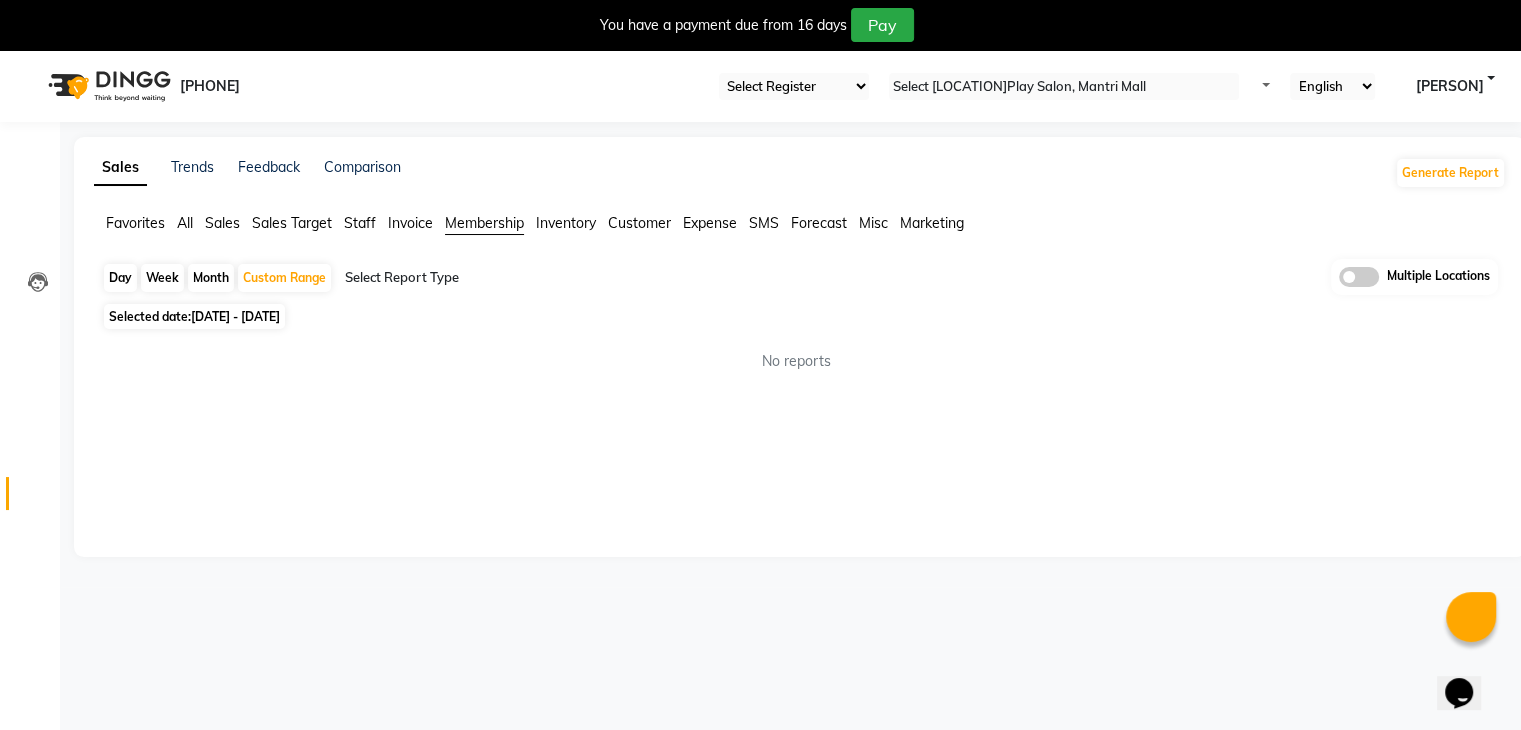scroll, scrollTop: 50, scrollLeft: 0, axis: vertical 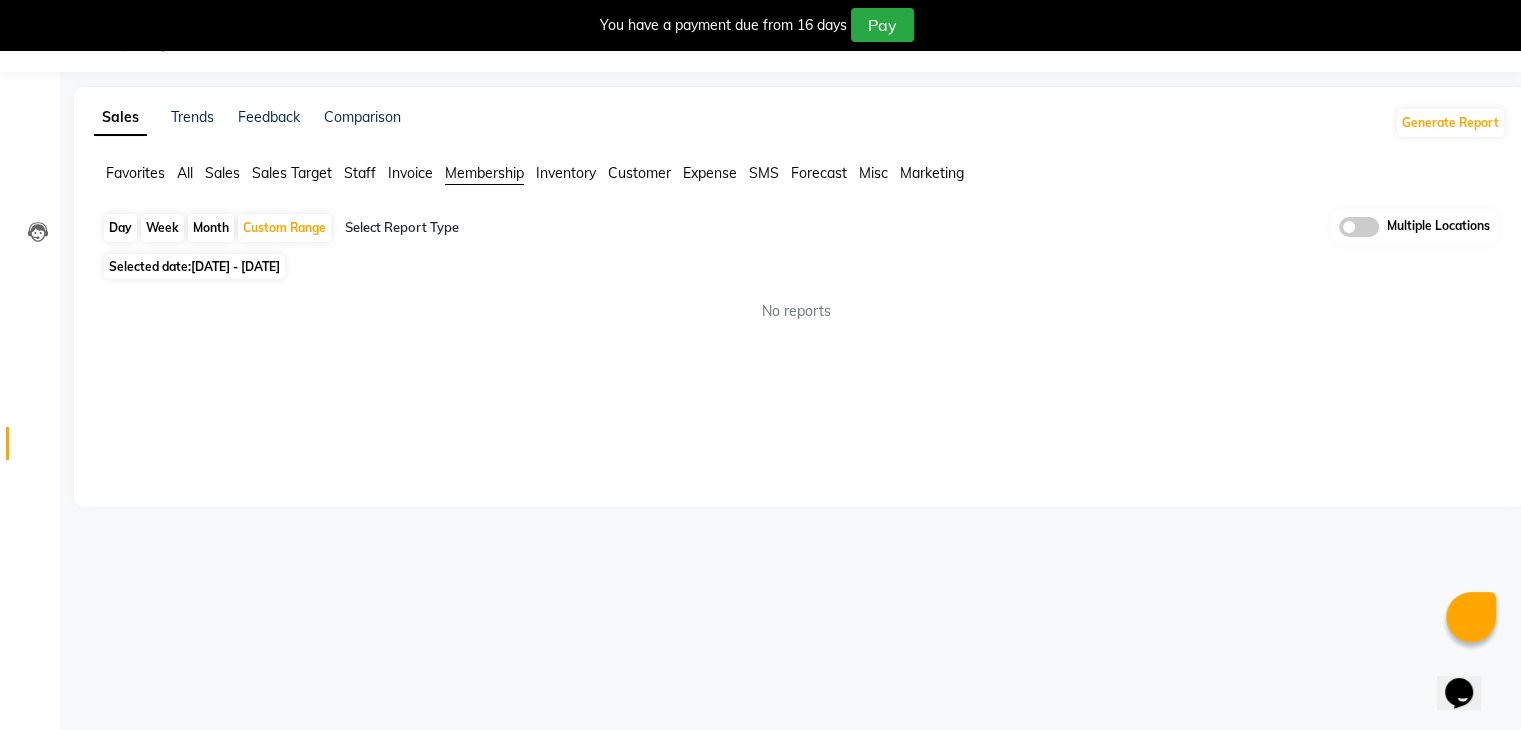 click on "Staff" at bounding box center [135, 173] 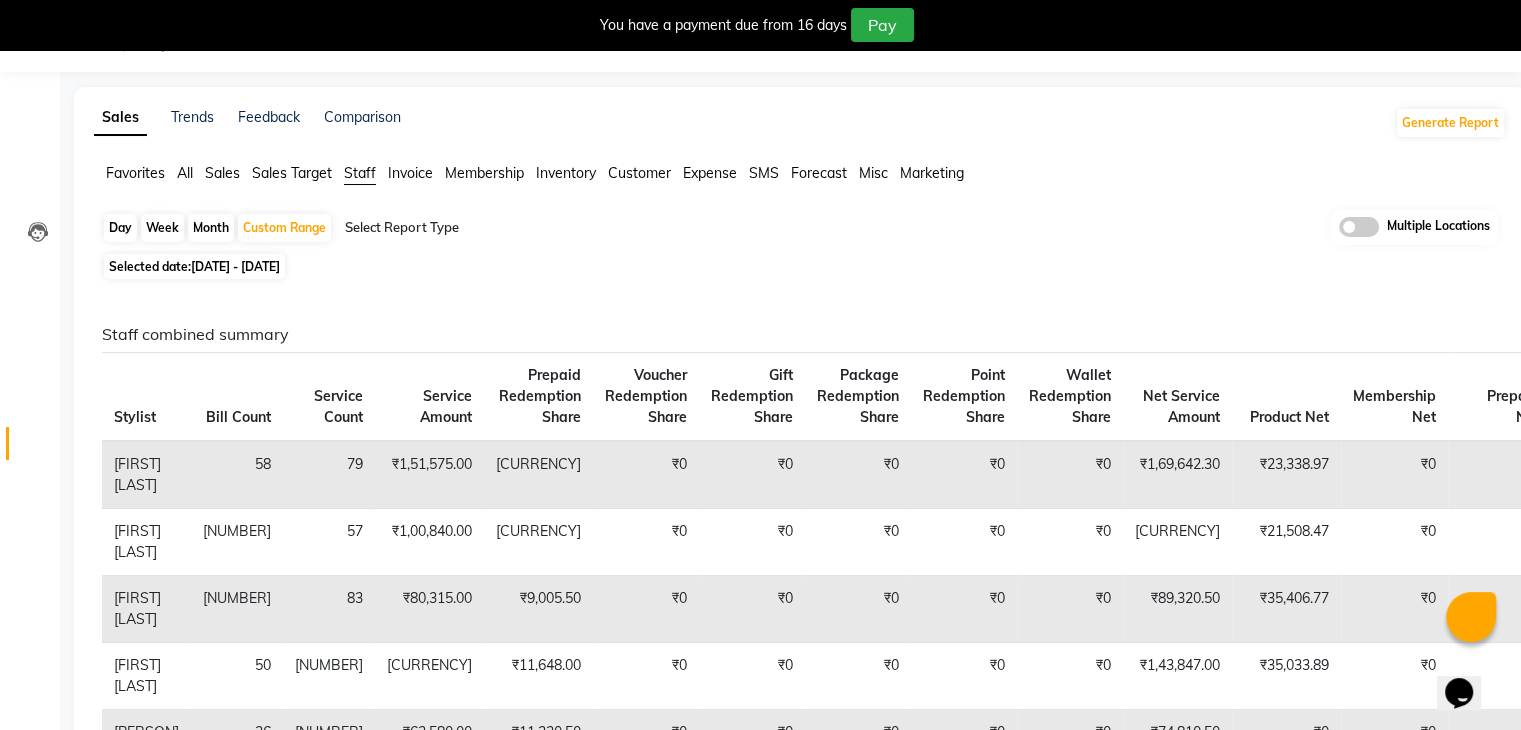 click at bounding box center [516, 228] 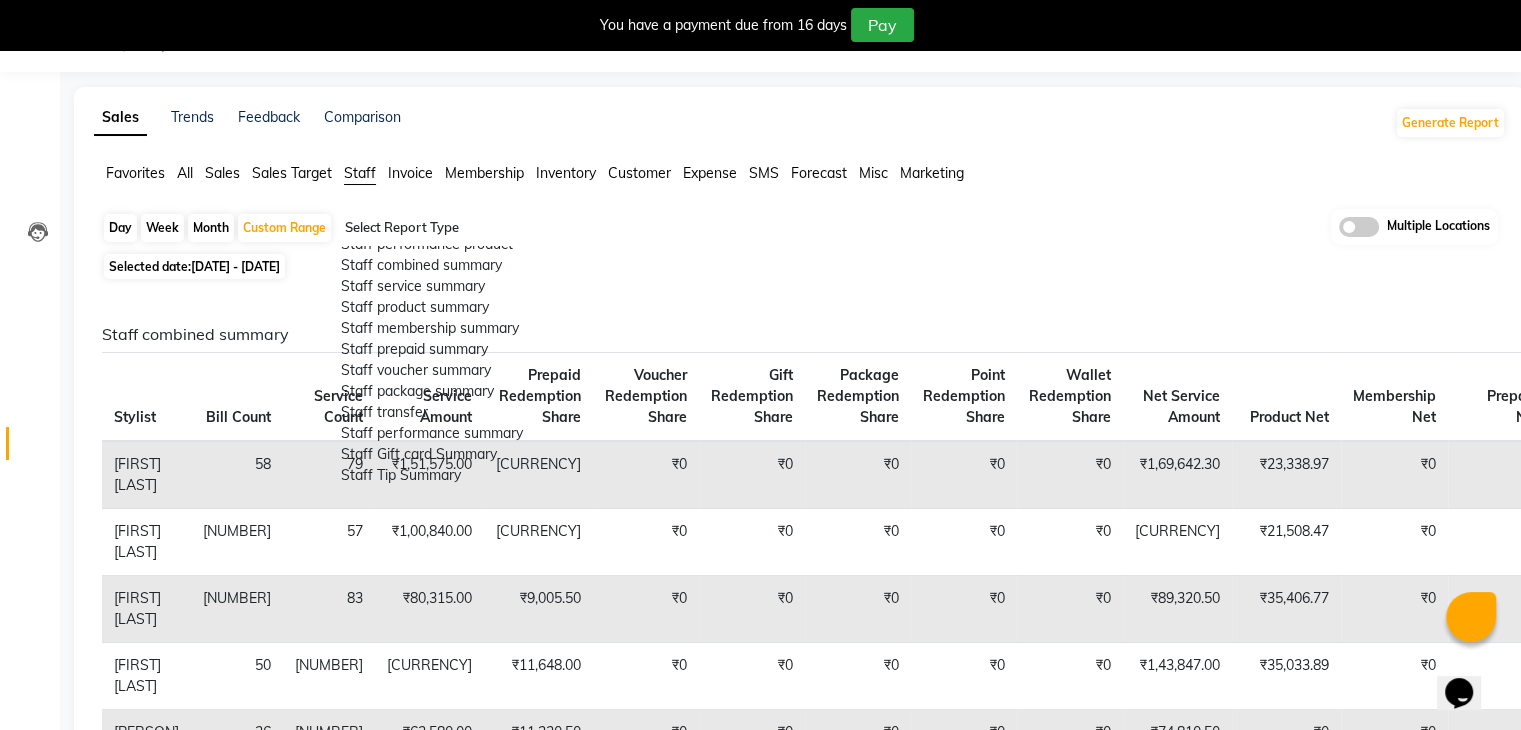 scroll, scrollTop: 293, scrollLeft: 0, axis: vertical 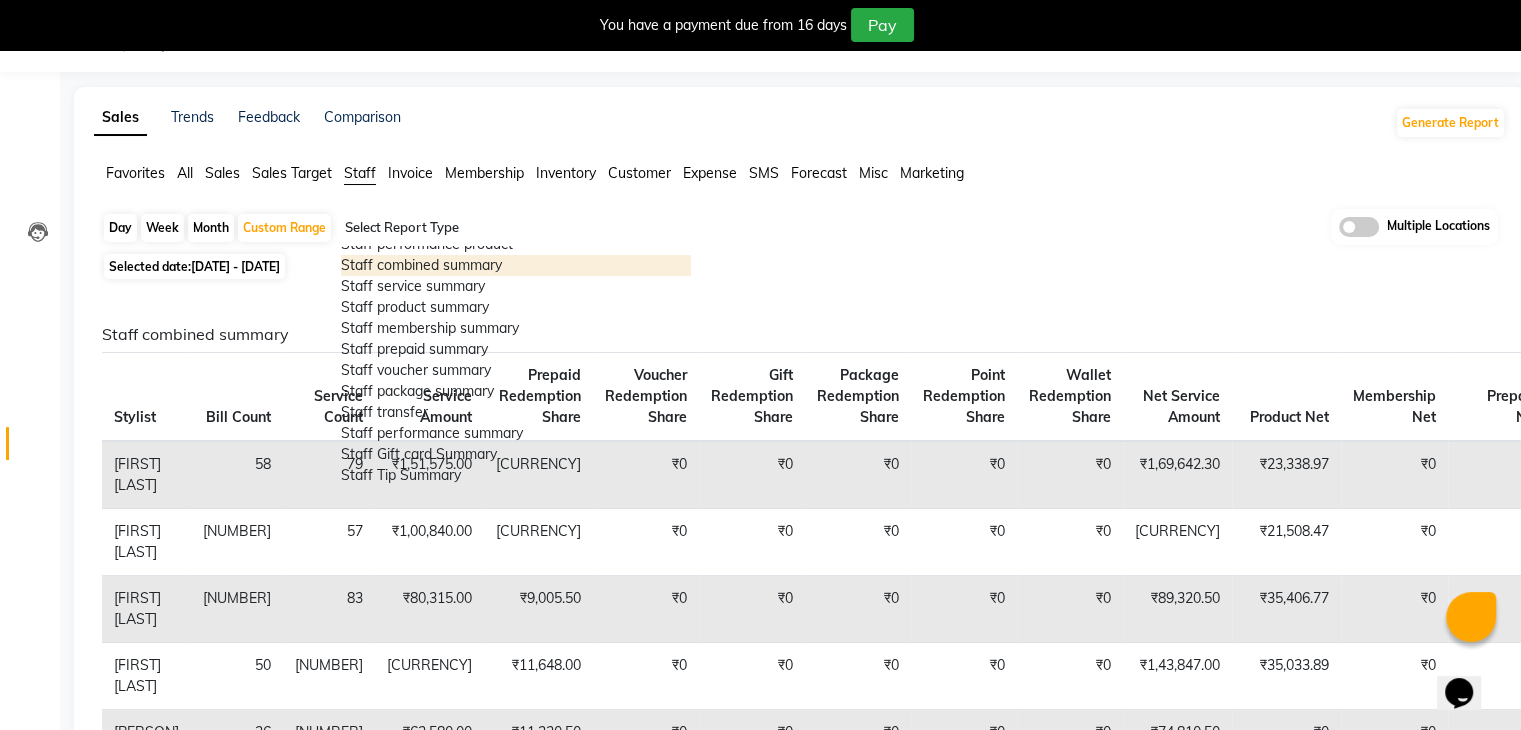 click on "Staff combined summary" at bounding box center (516, 265) 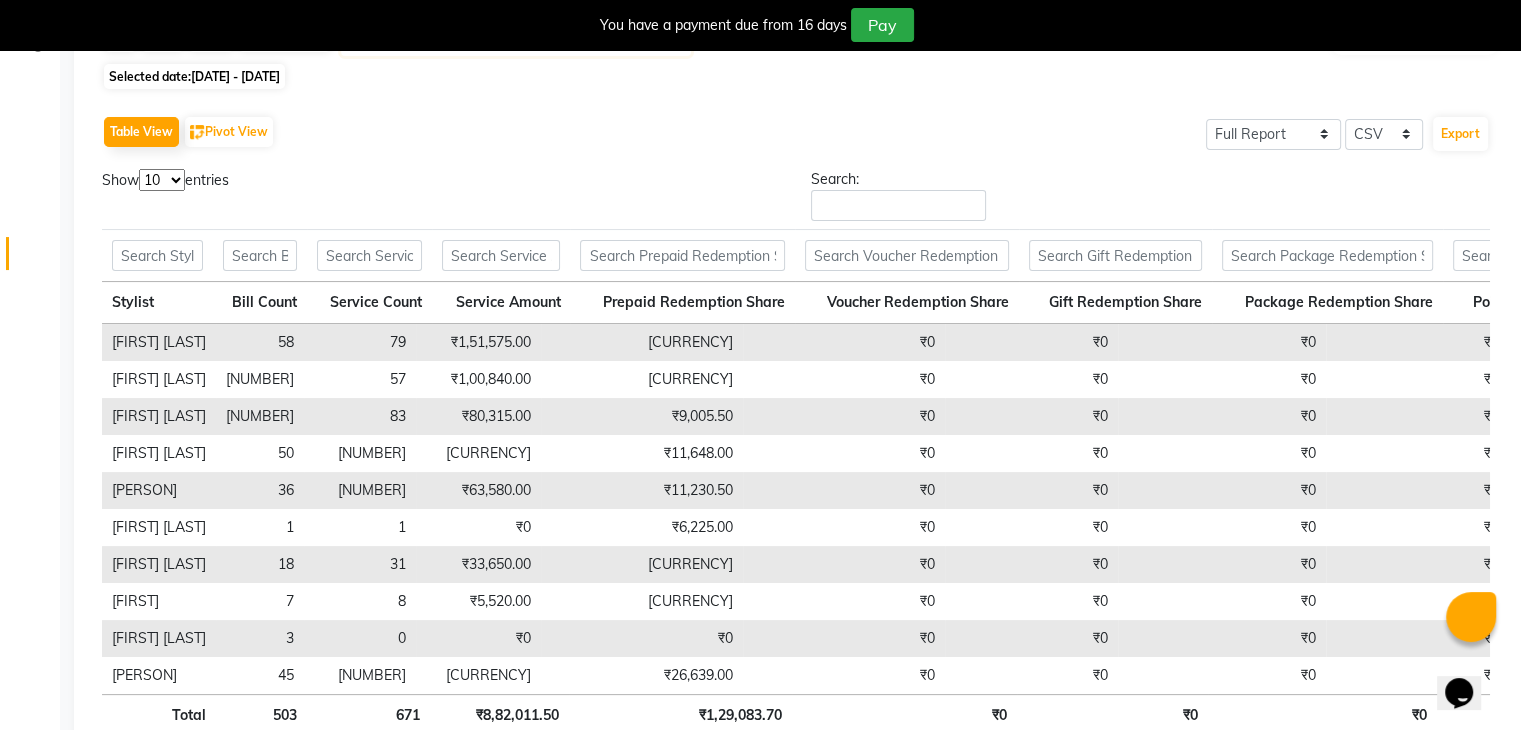 scroll, scrollTop: 240, scrollLeft: 0, axis: vertical 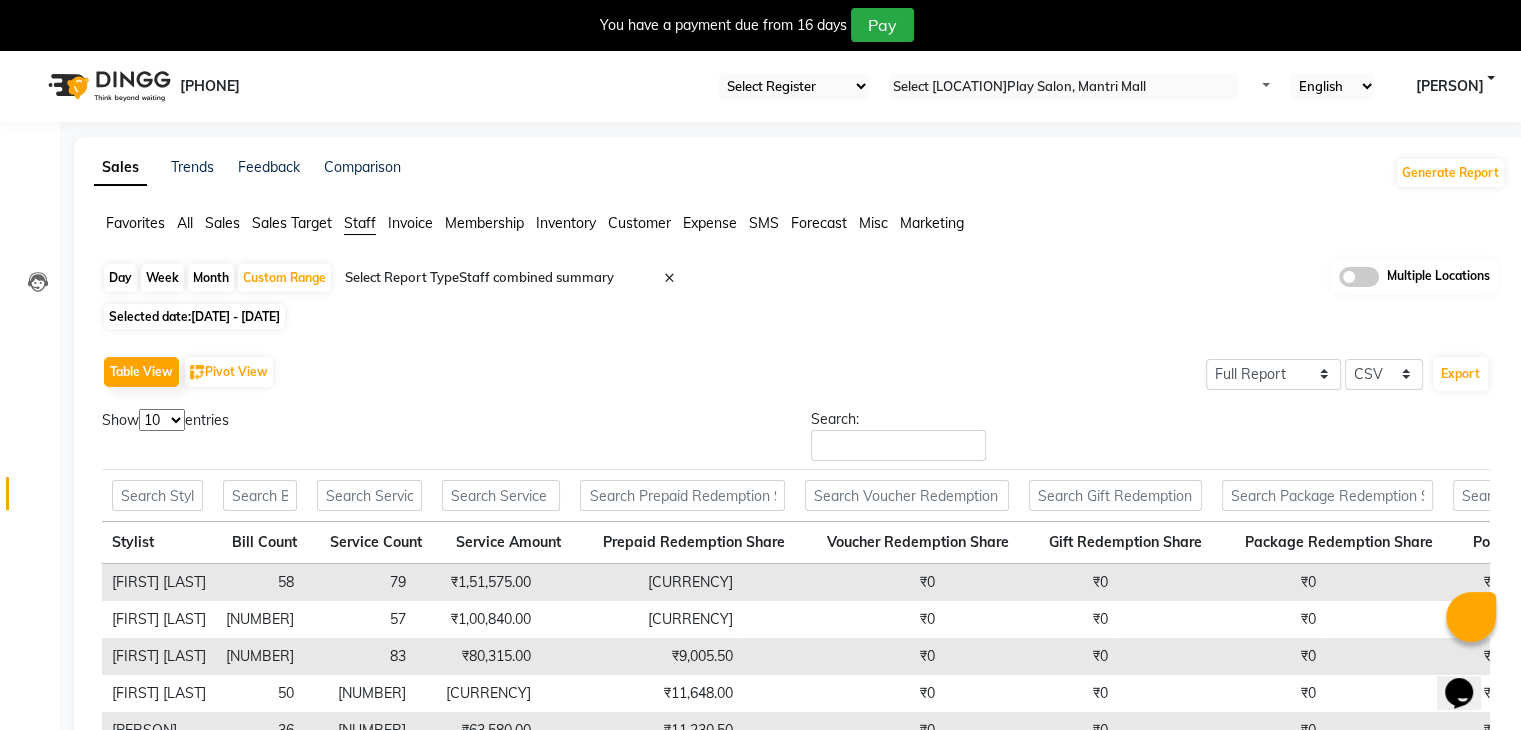 click on "Sales" at bounding box center (135, 223) 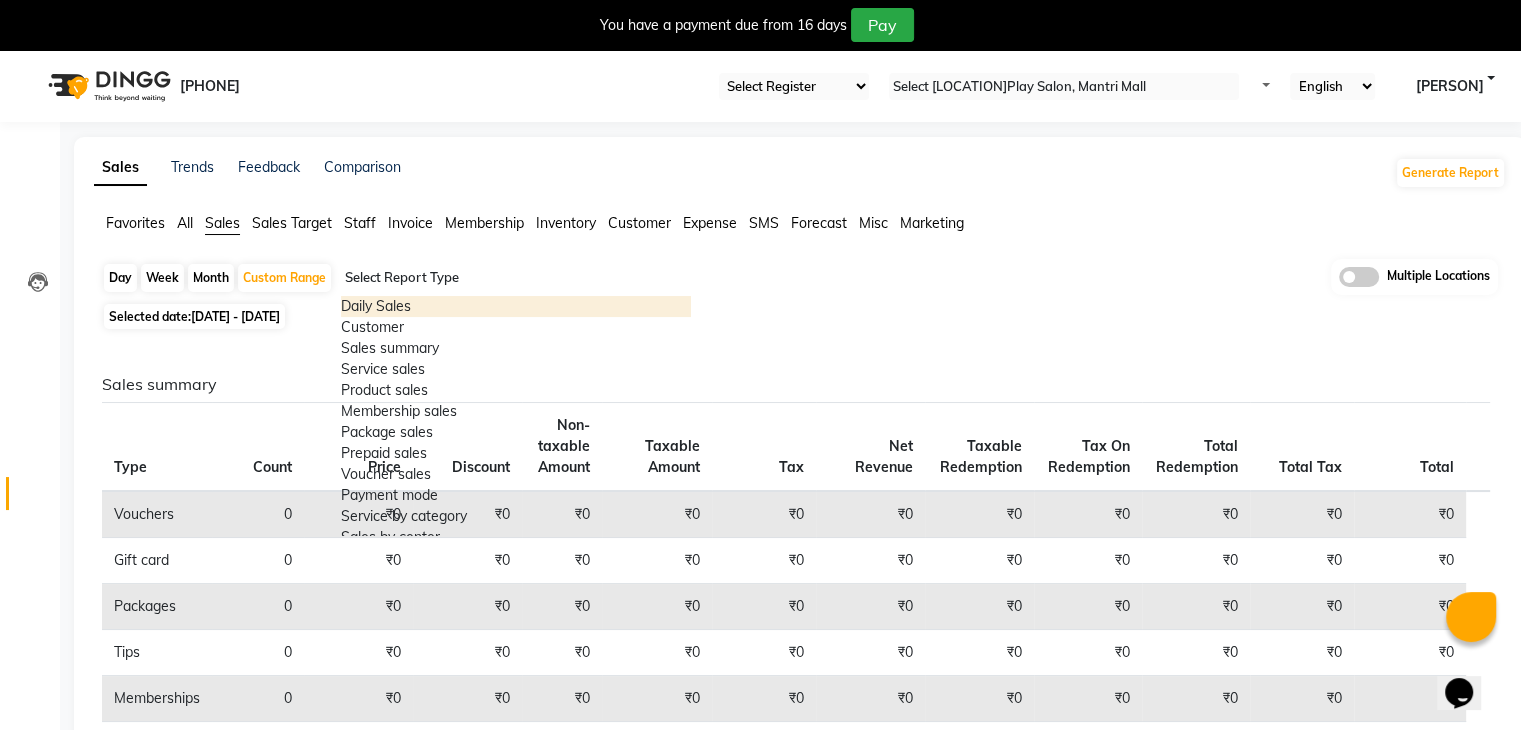 click at bounding box center (516, 278) 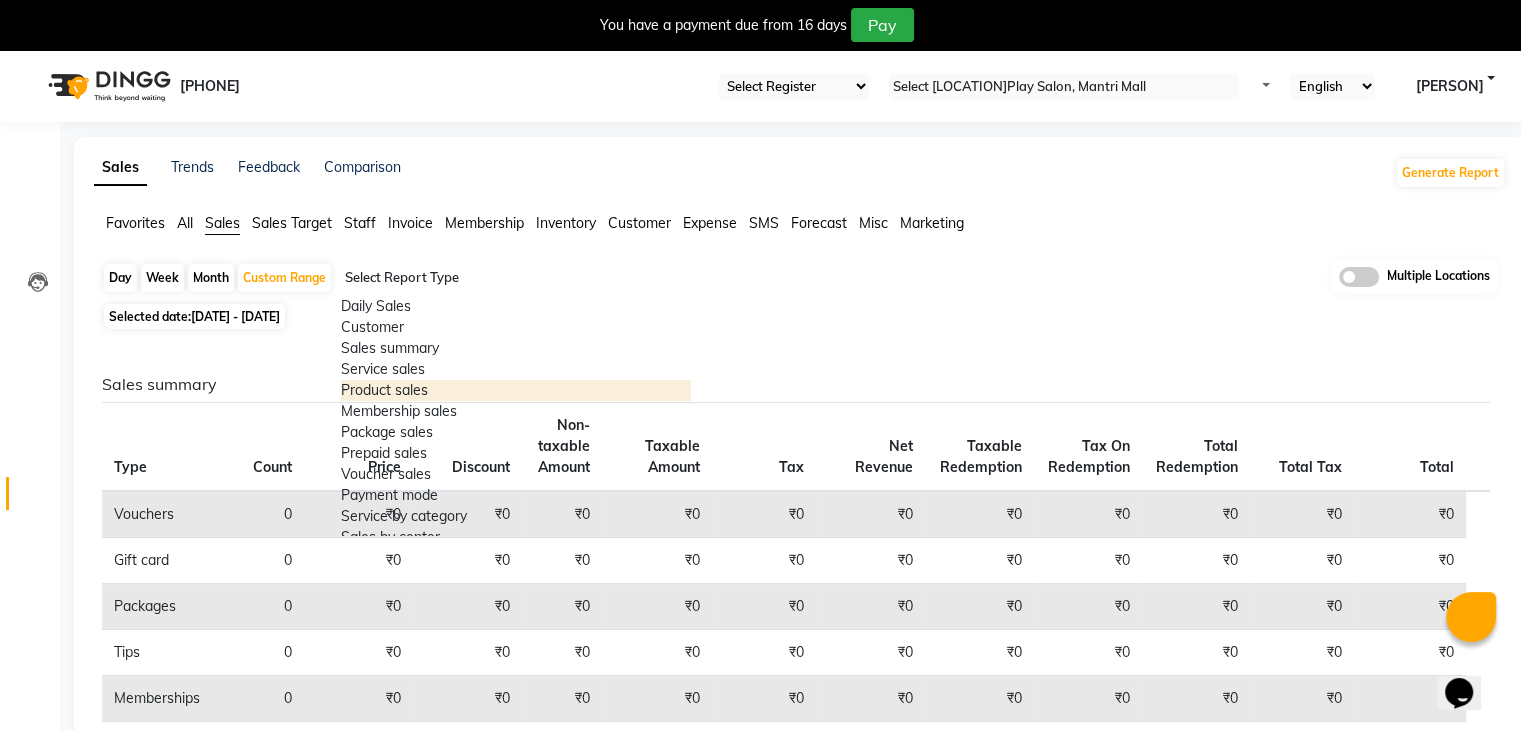 click on "Product sales" at bounding box center [516, 390] 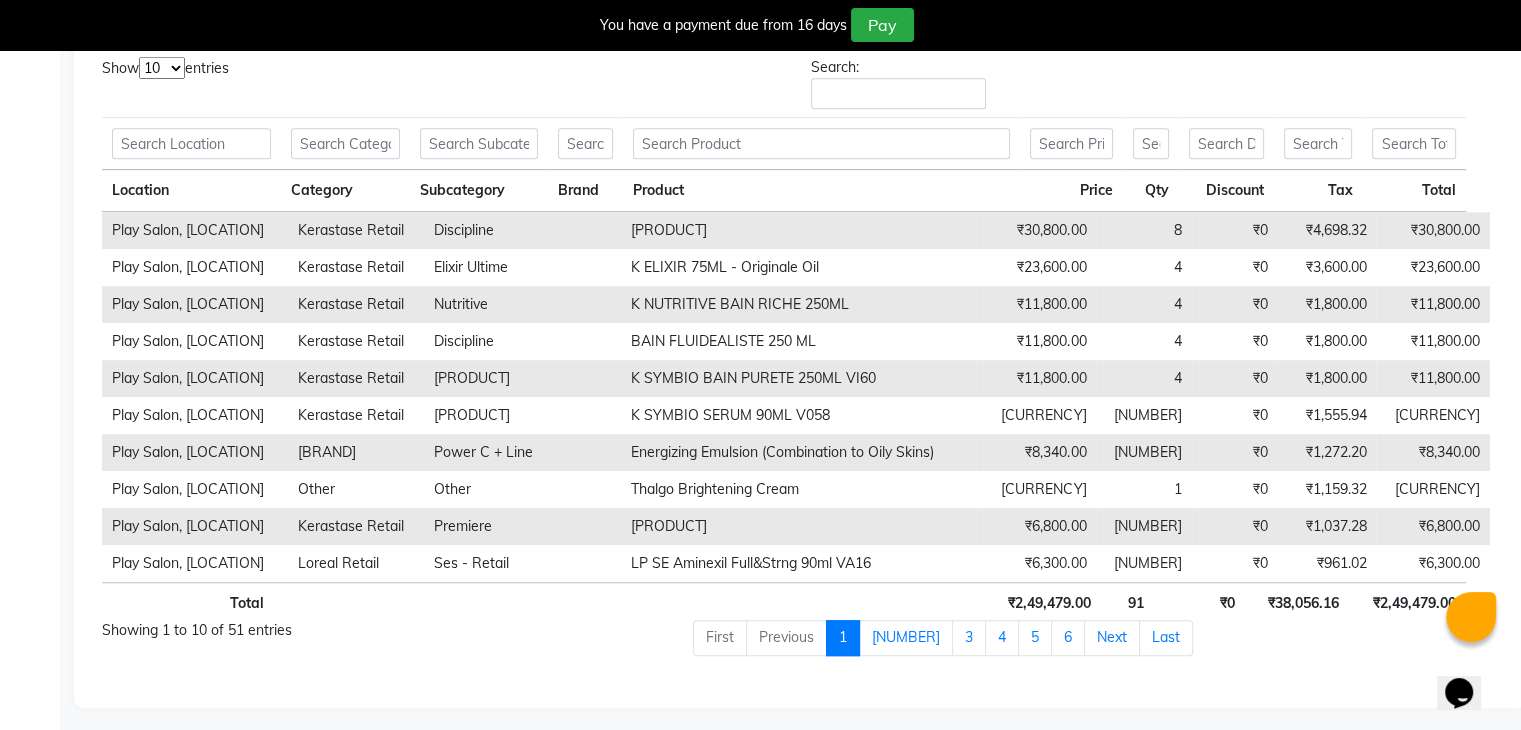 scroll, scrollTop: 0, scrollLeft: 15, axis: horizontal 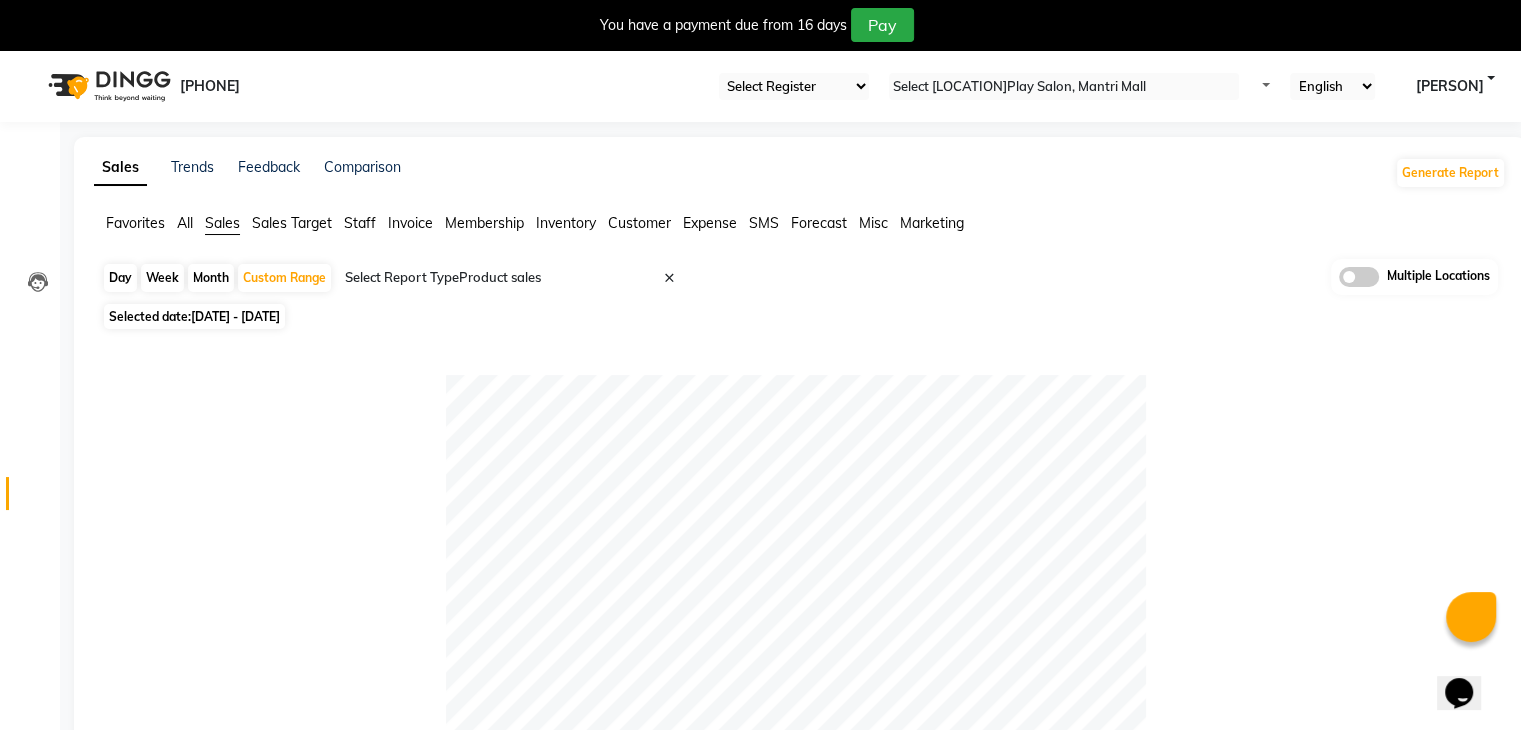 click on "Membership" at bounding box center [135, 223] 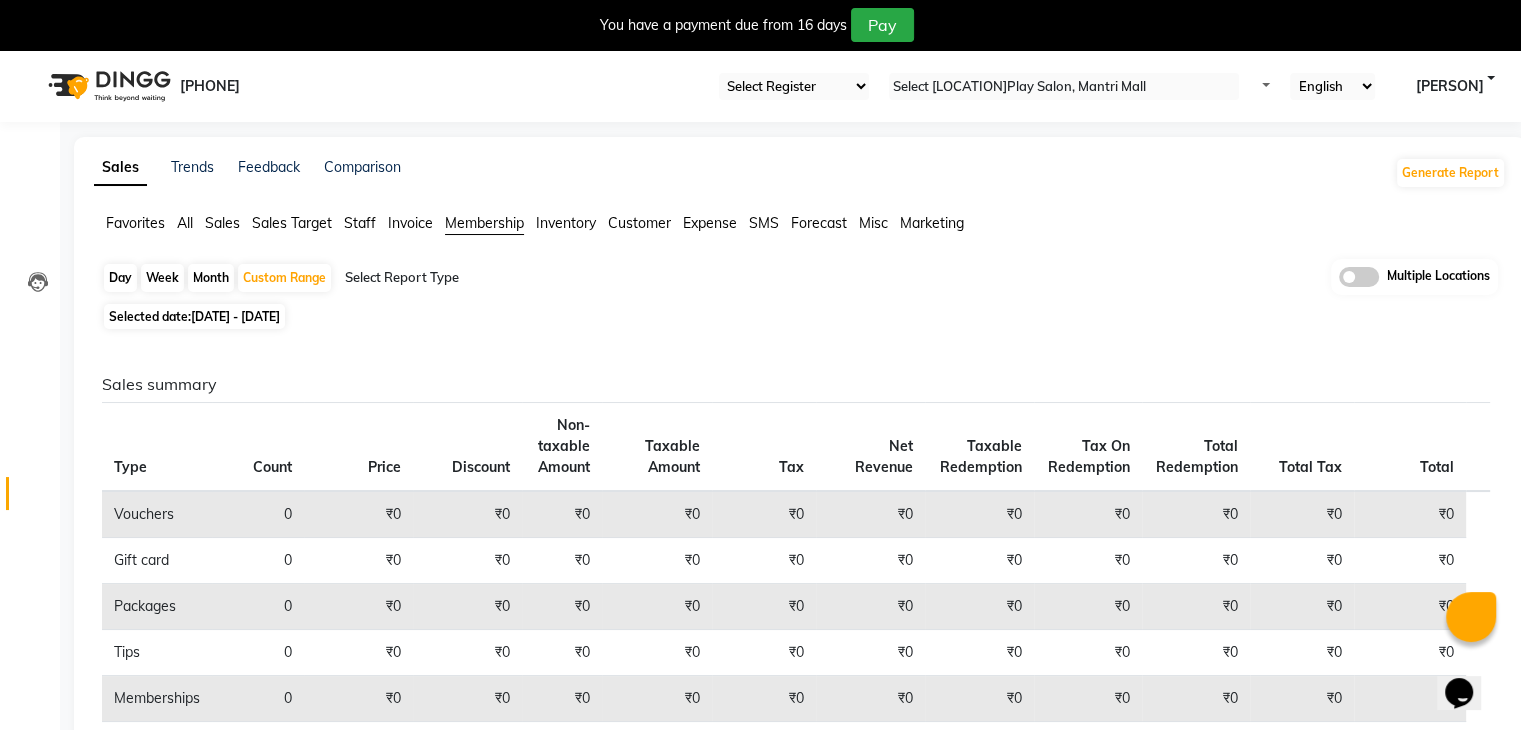 click on "Invoice" at bounding box center [135, 223] 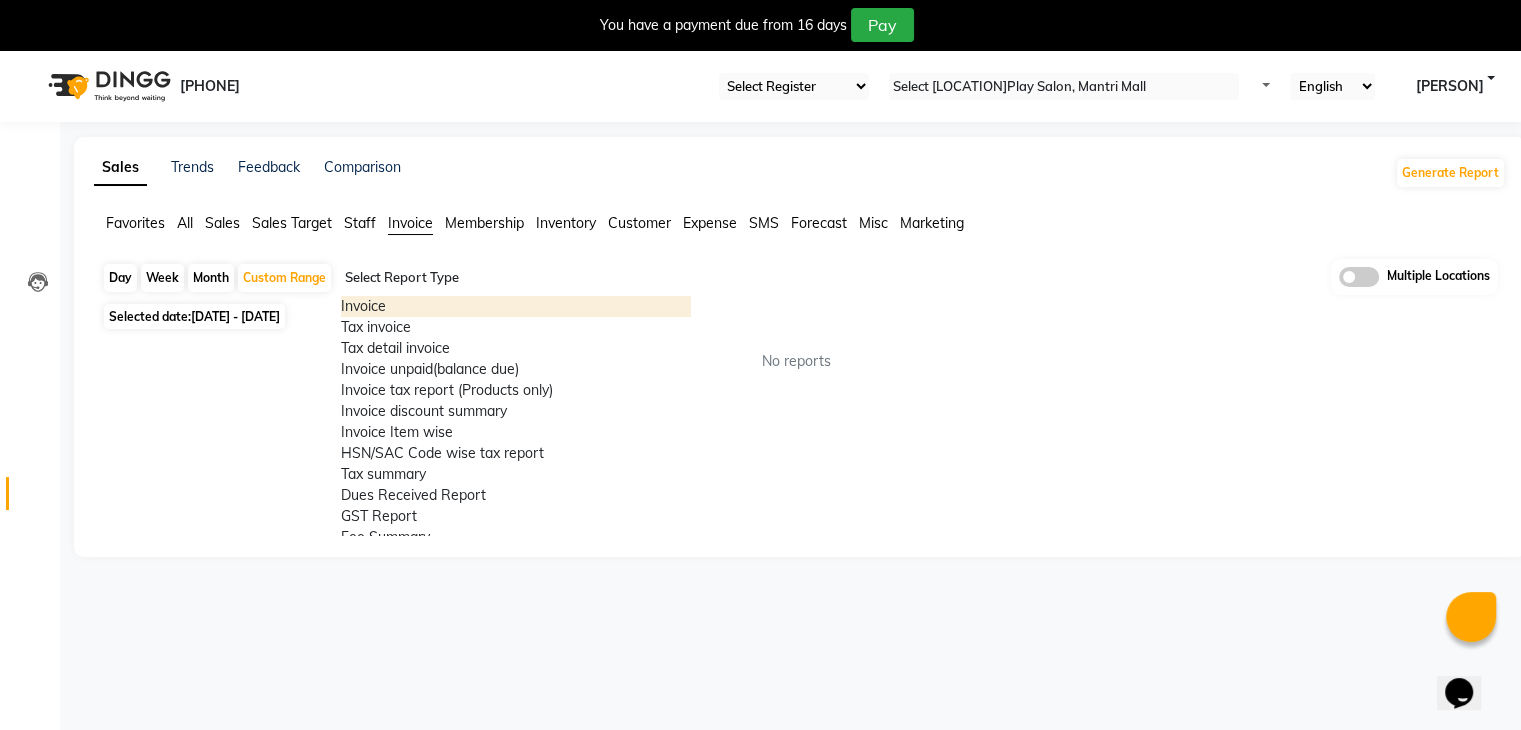 click at bounding box center (516, 278) 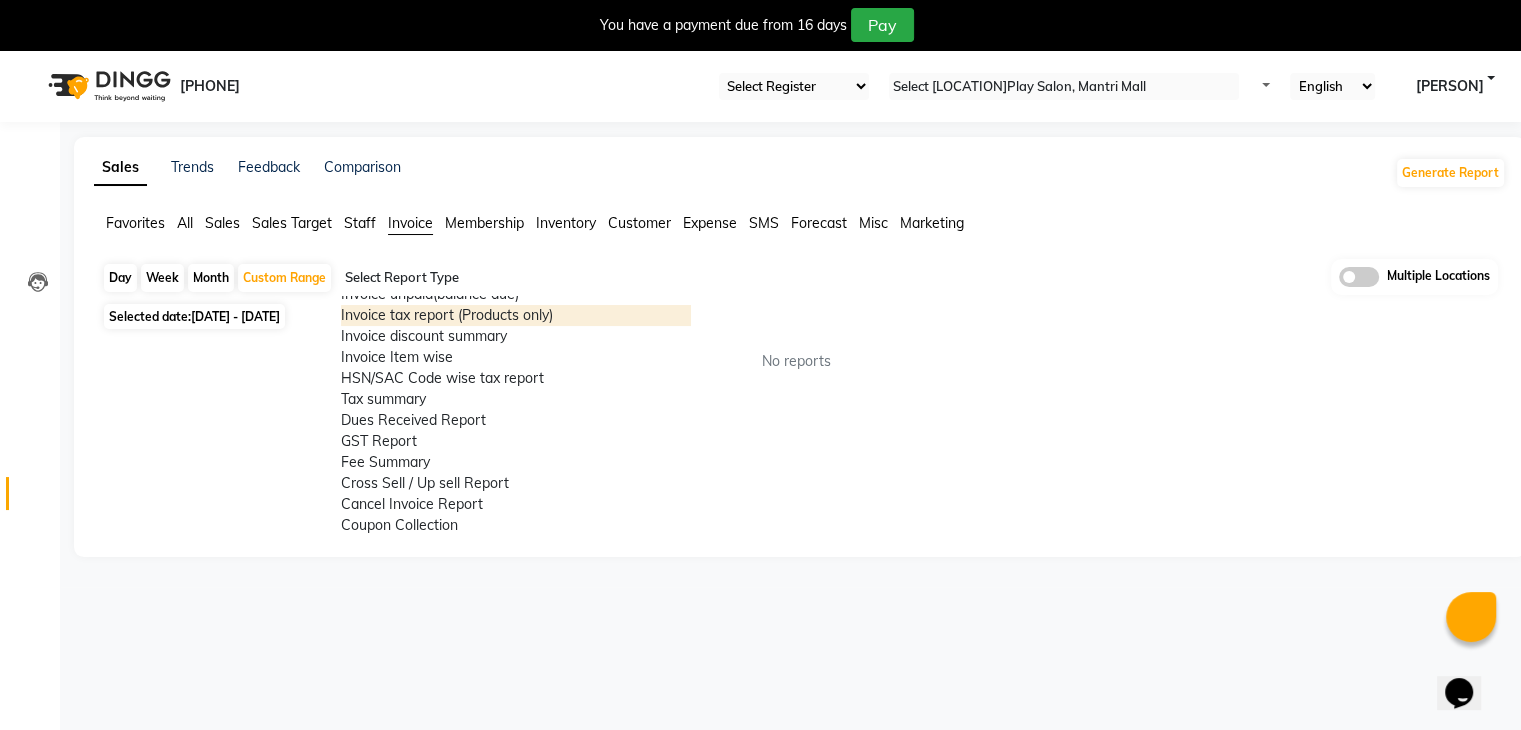 scroll, scrollTop: 360, scrollLeft: 0, axis: vertical 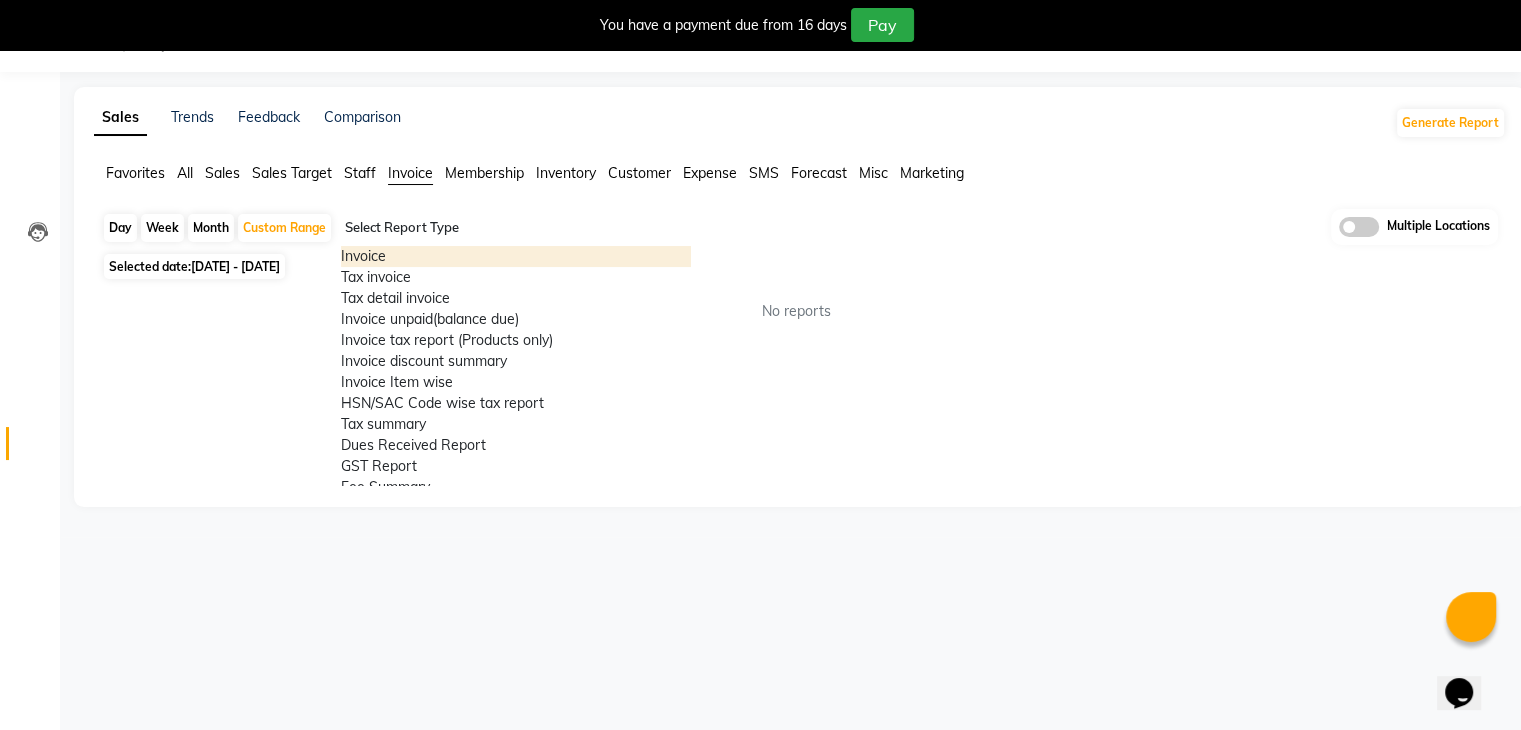 click at bounding box center (684, 246) 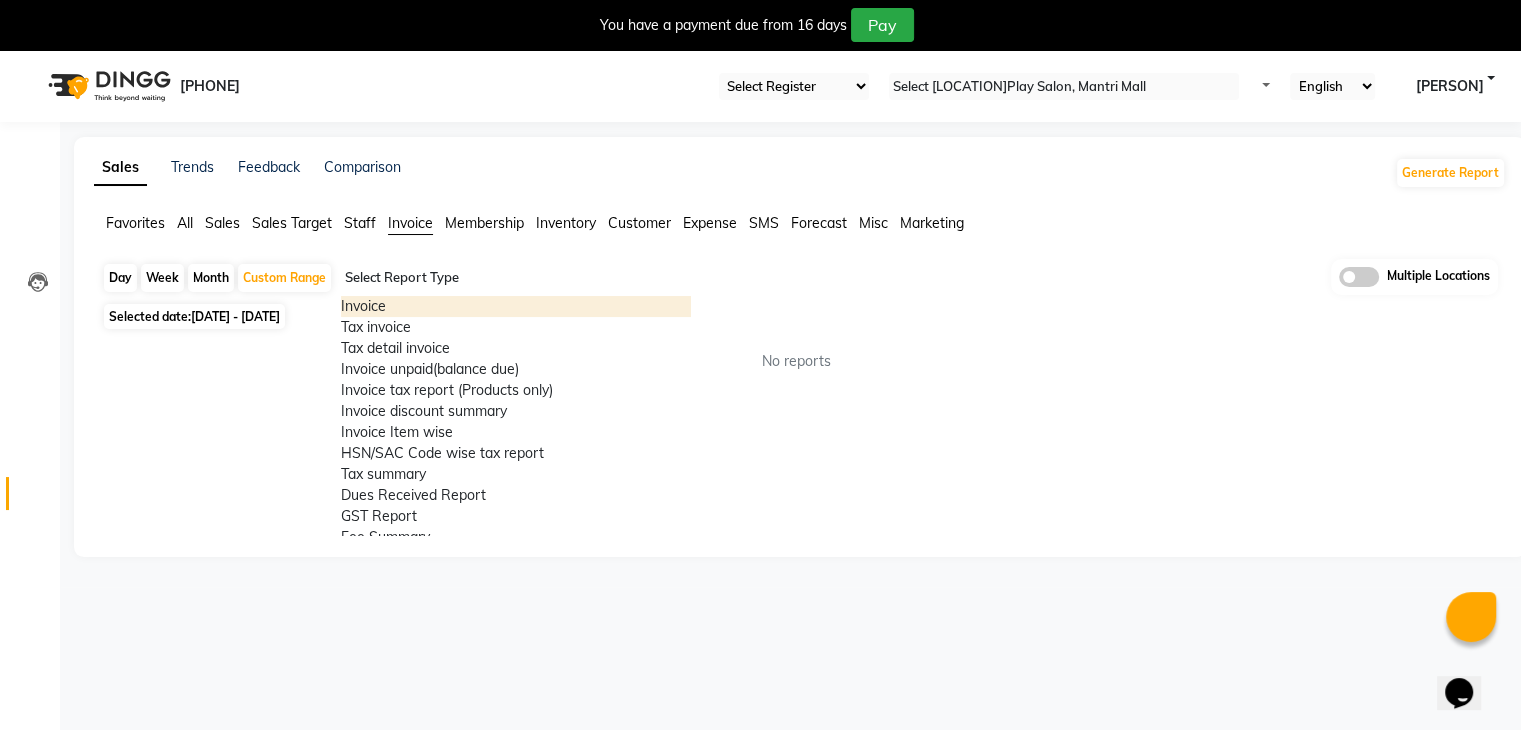 scroll, scrollTop: 0, scrollLeft: 0, axis: both 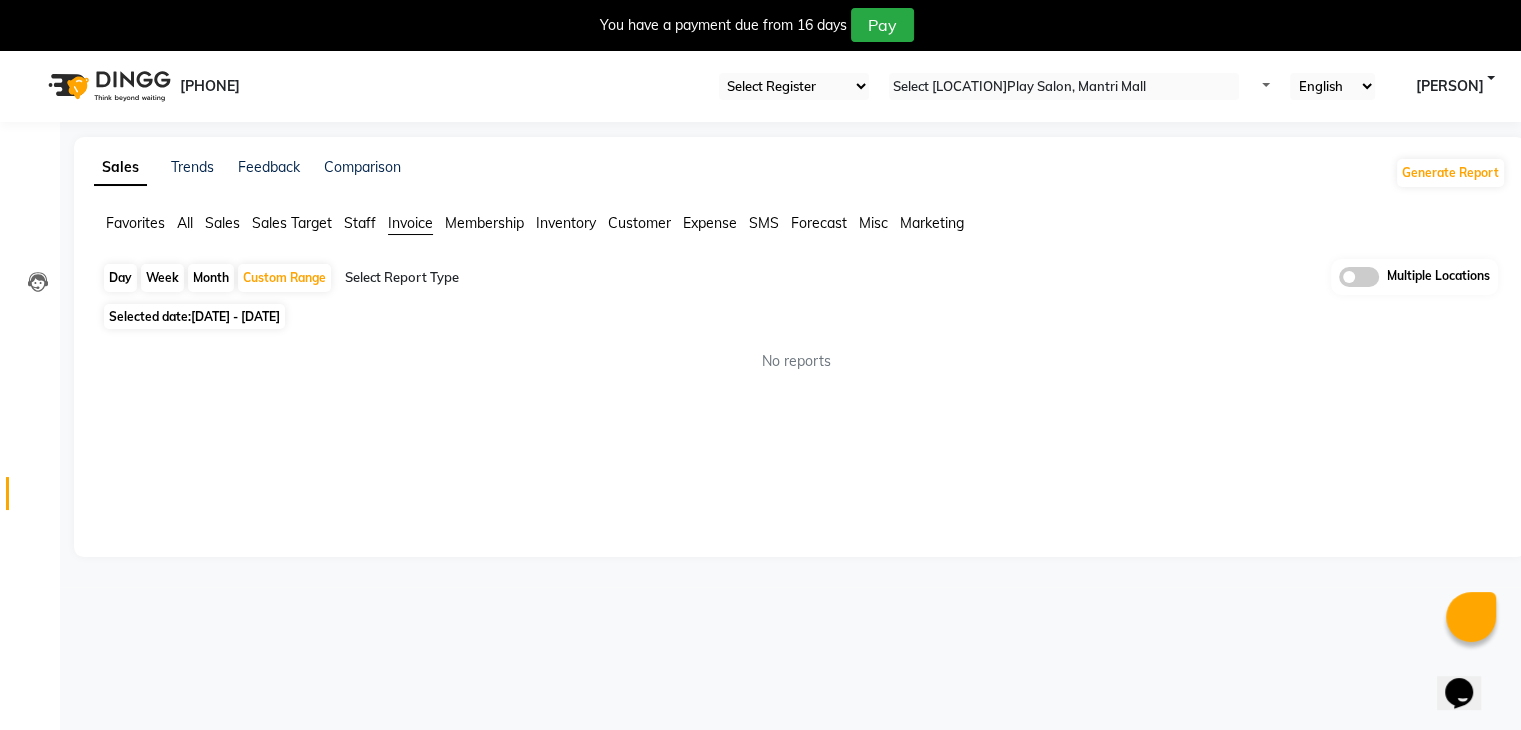 click at bounding box center [107, 86] 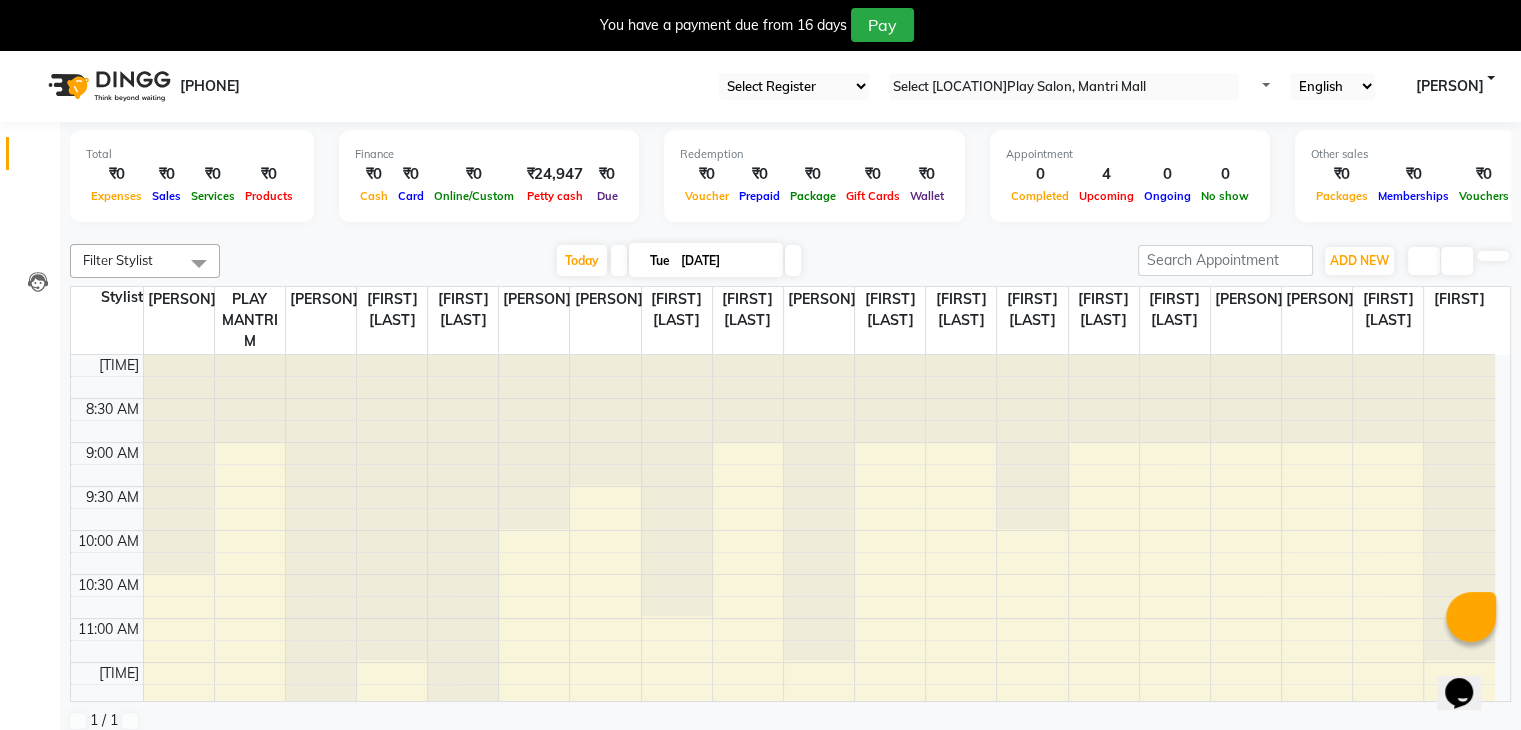 click on "[PERSON]" at bounding box center [1455, 86] 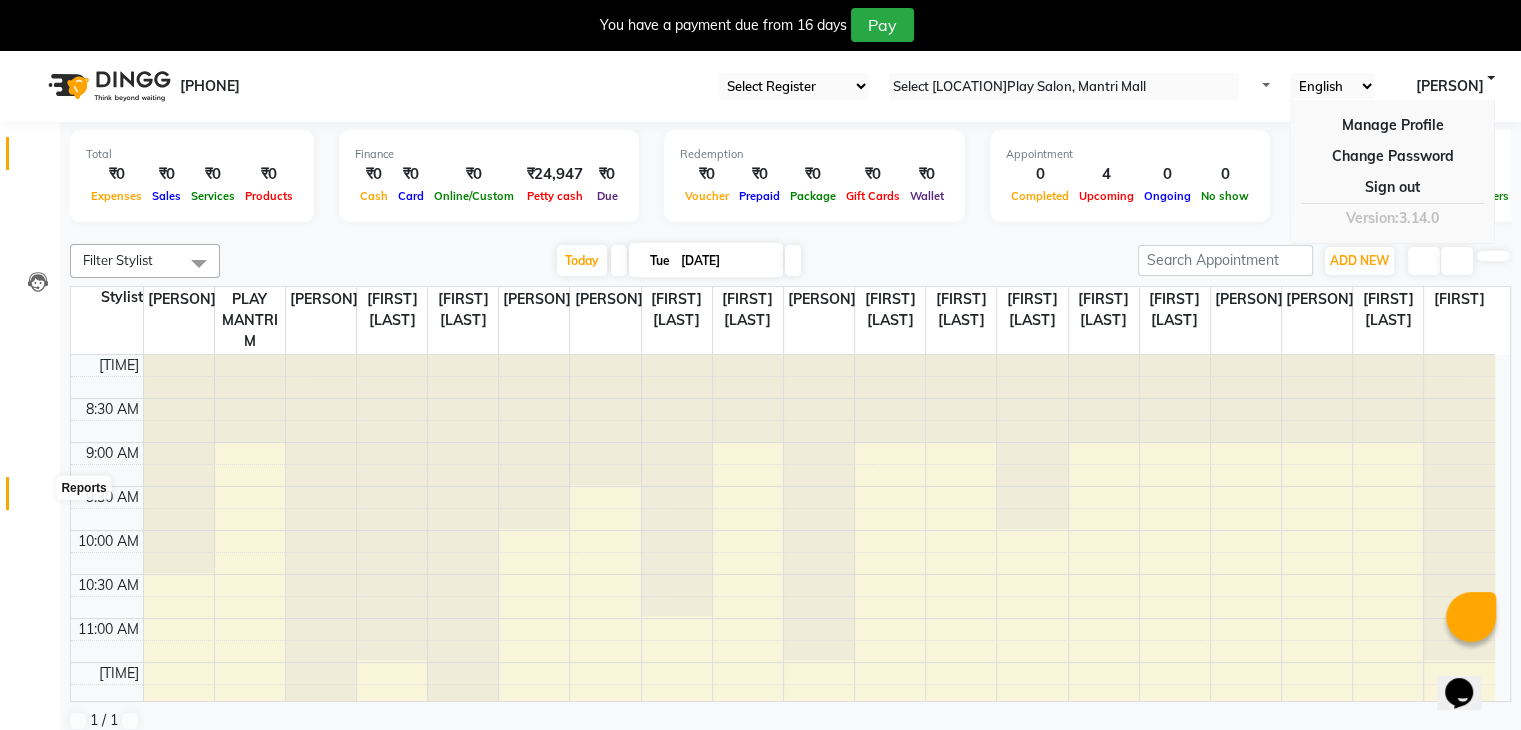 click at bounding box center [38, 498] 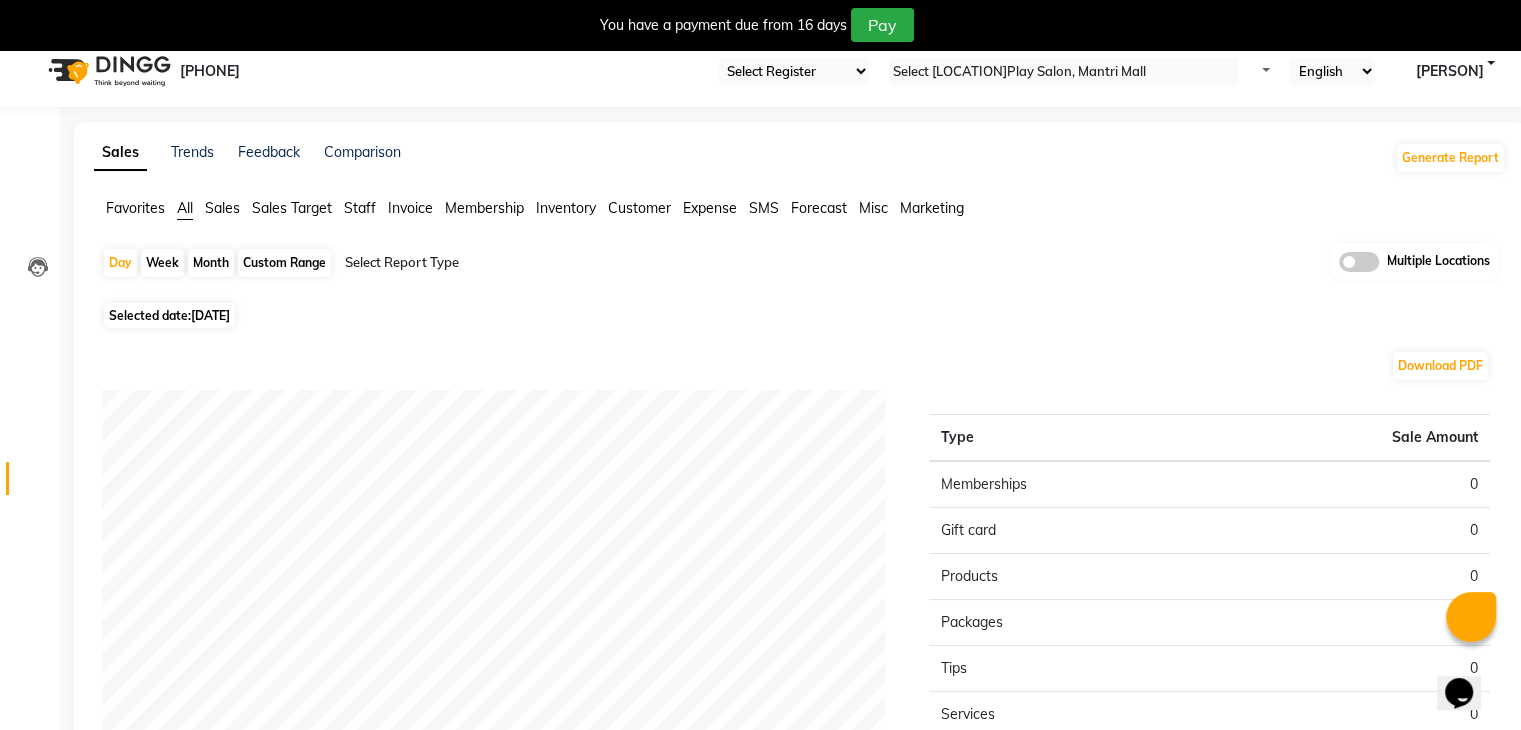 scroll, scrollTop: 16, scrollLeft: 0, axis: vertical 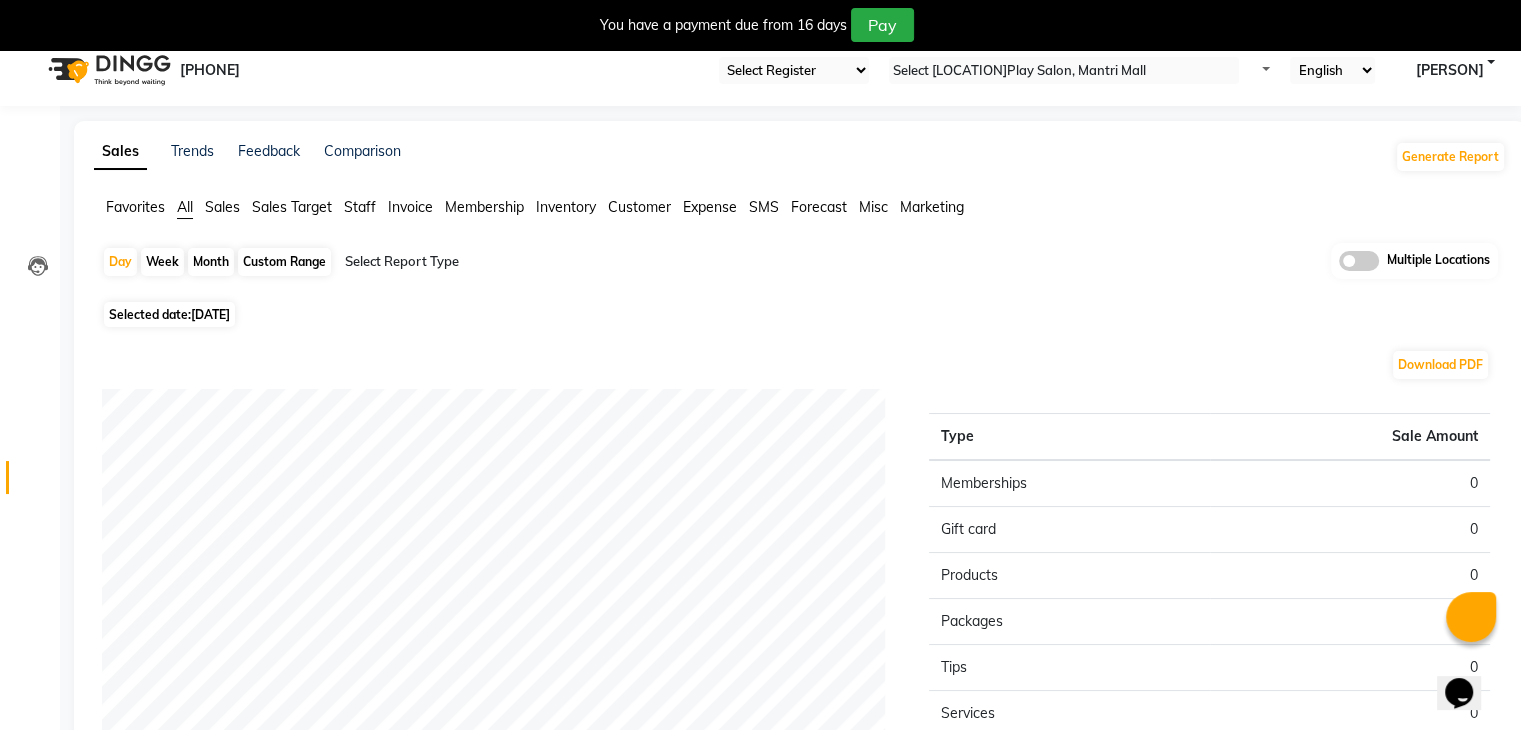 click on "Reports" at bounding box center [30, 477] 